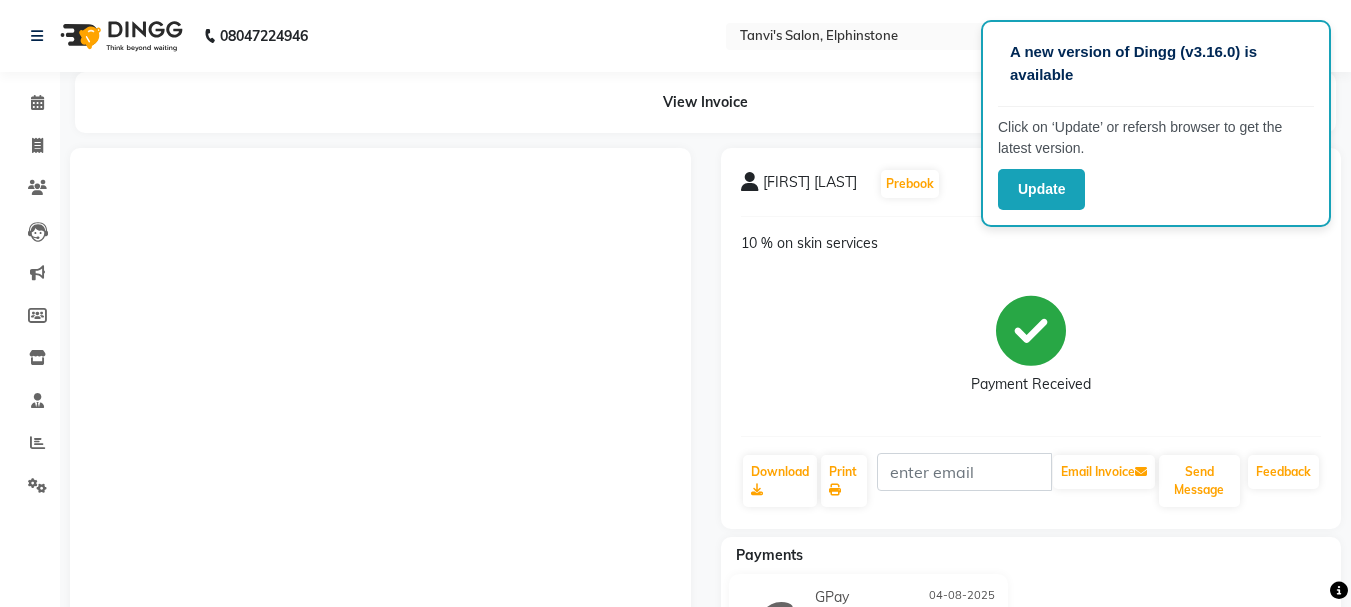 scroll, scrollTop: 0, scrollLeft: 0, axis: both 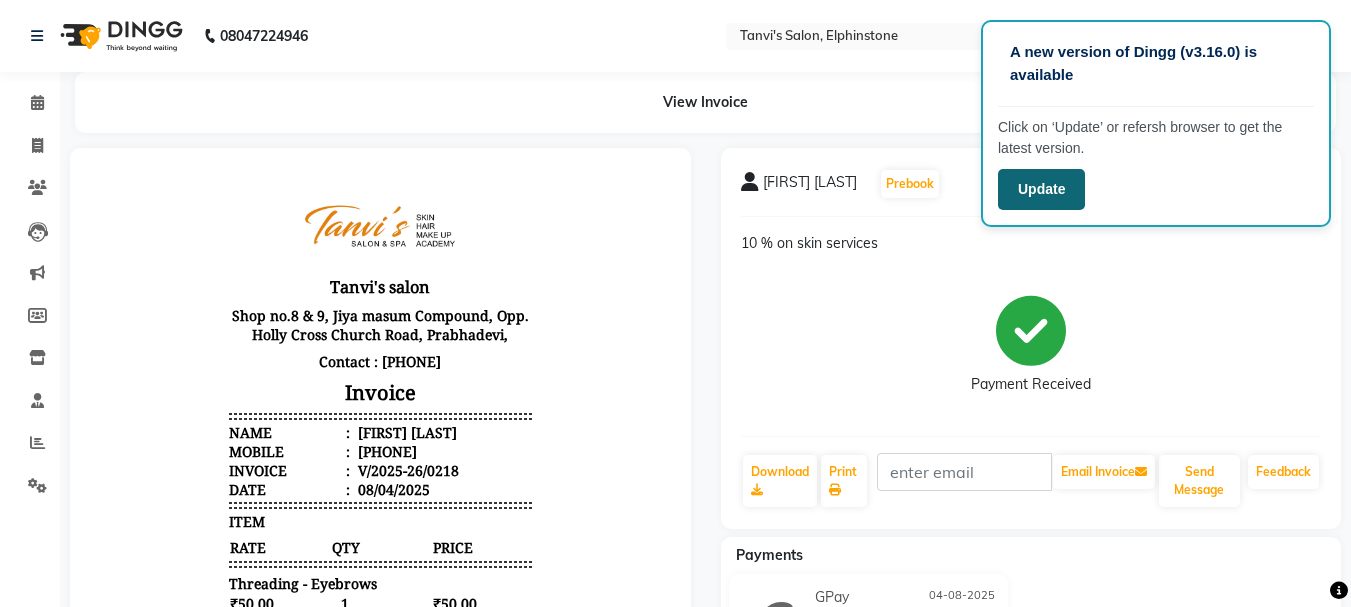 click on "Update" 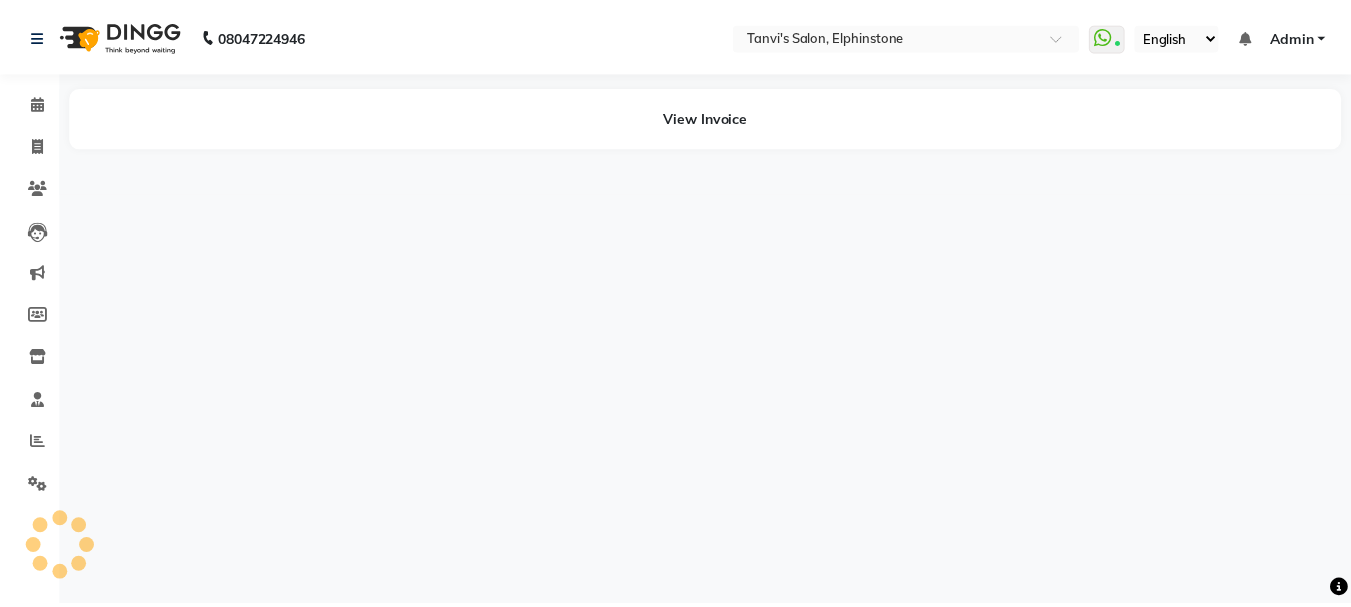 scroll, scrollTop: 0, scrollLeft: 0, axis: both 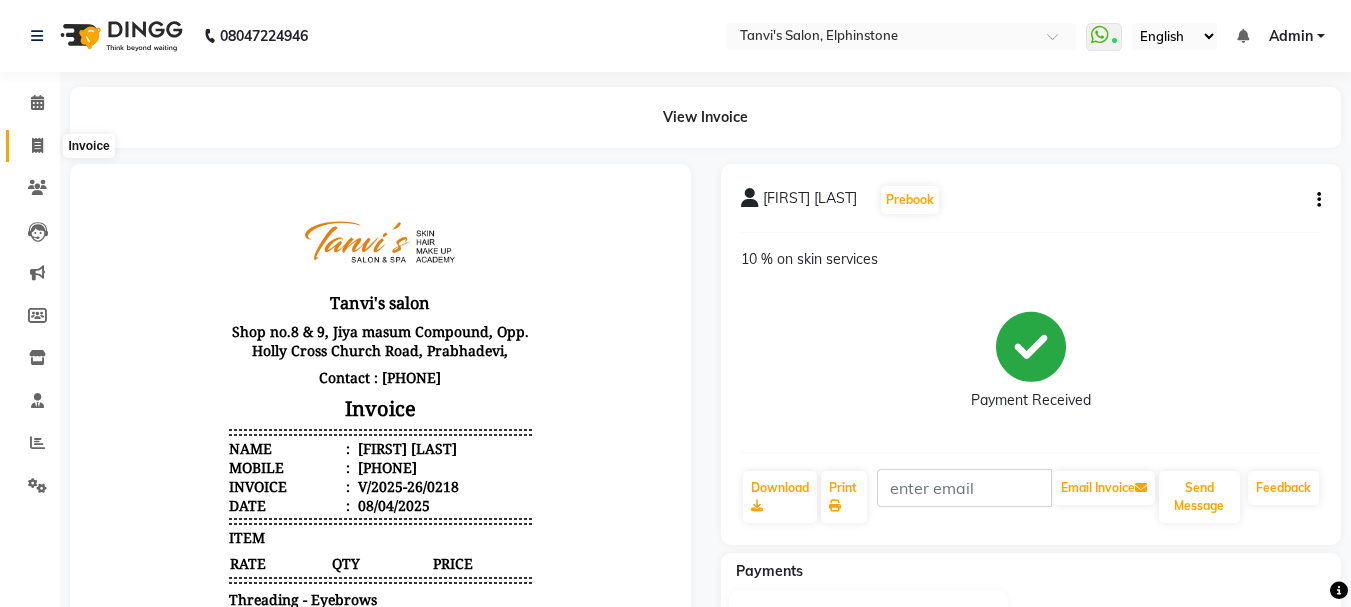 click 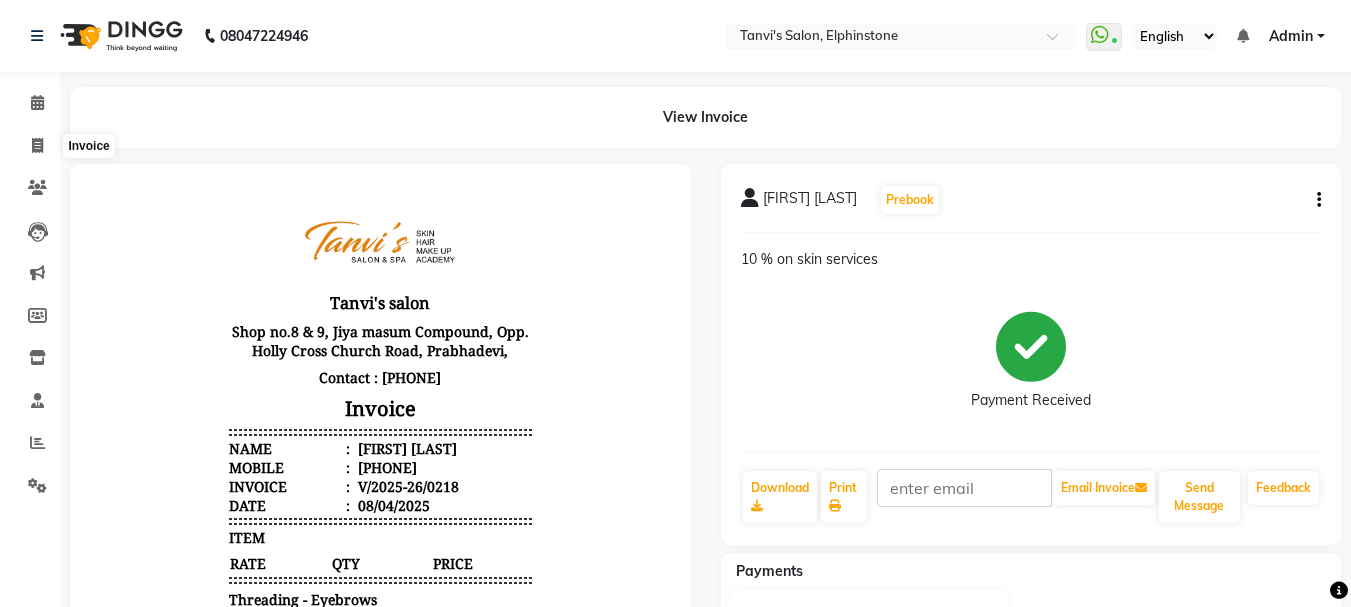 select on "service" 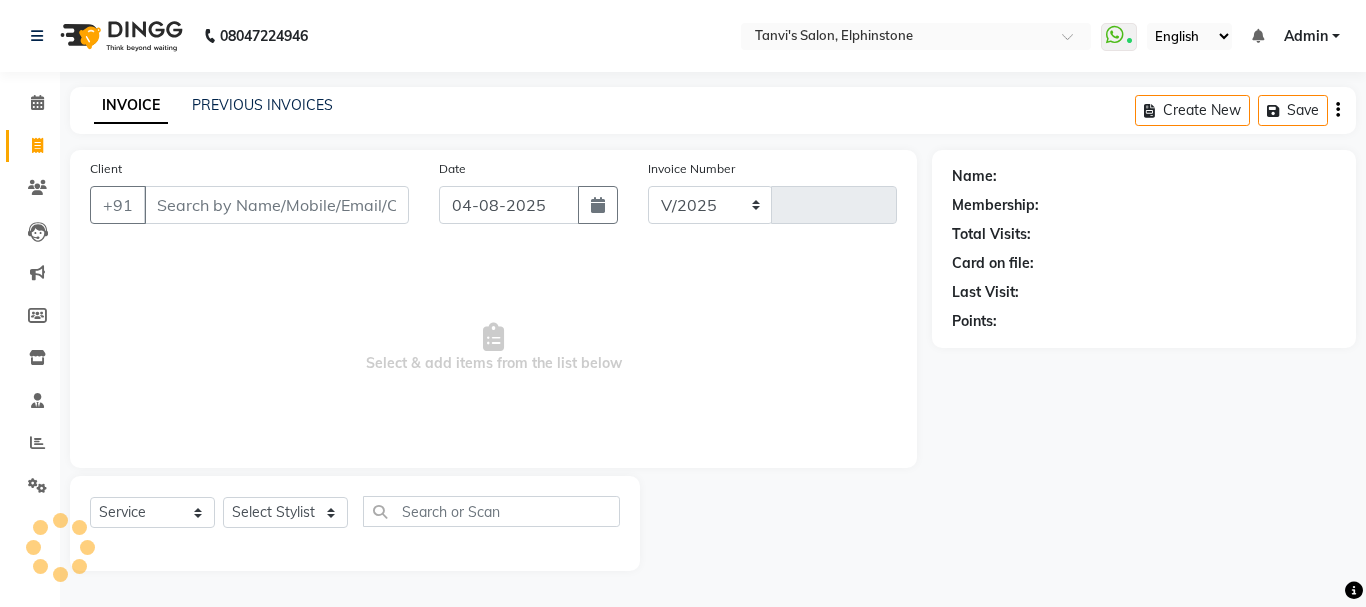 select on "716" 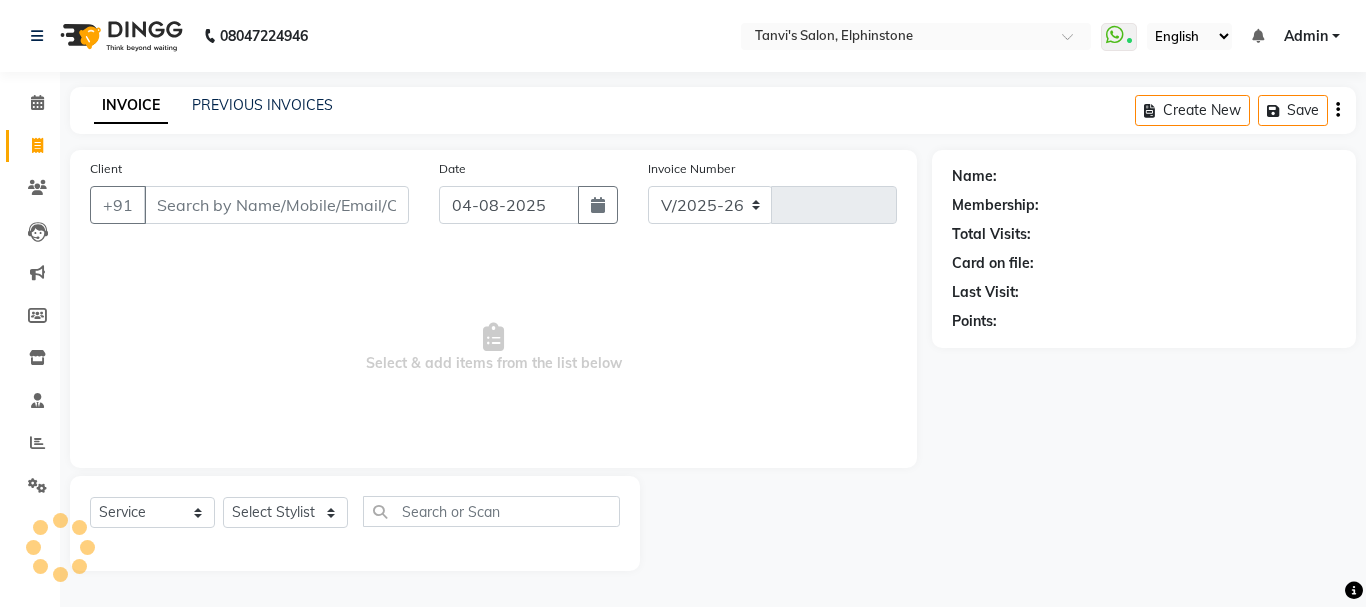 type on "0219" 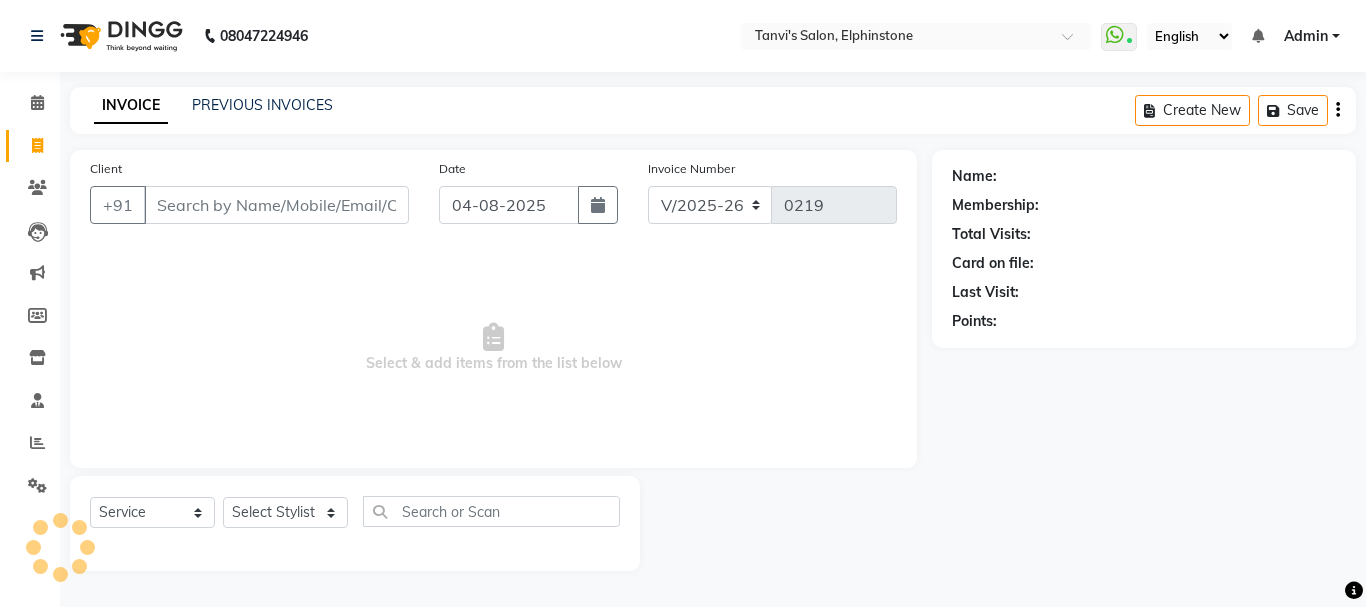 click on "Client" at bounding box center [276, 205] 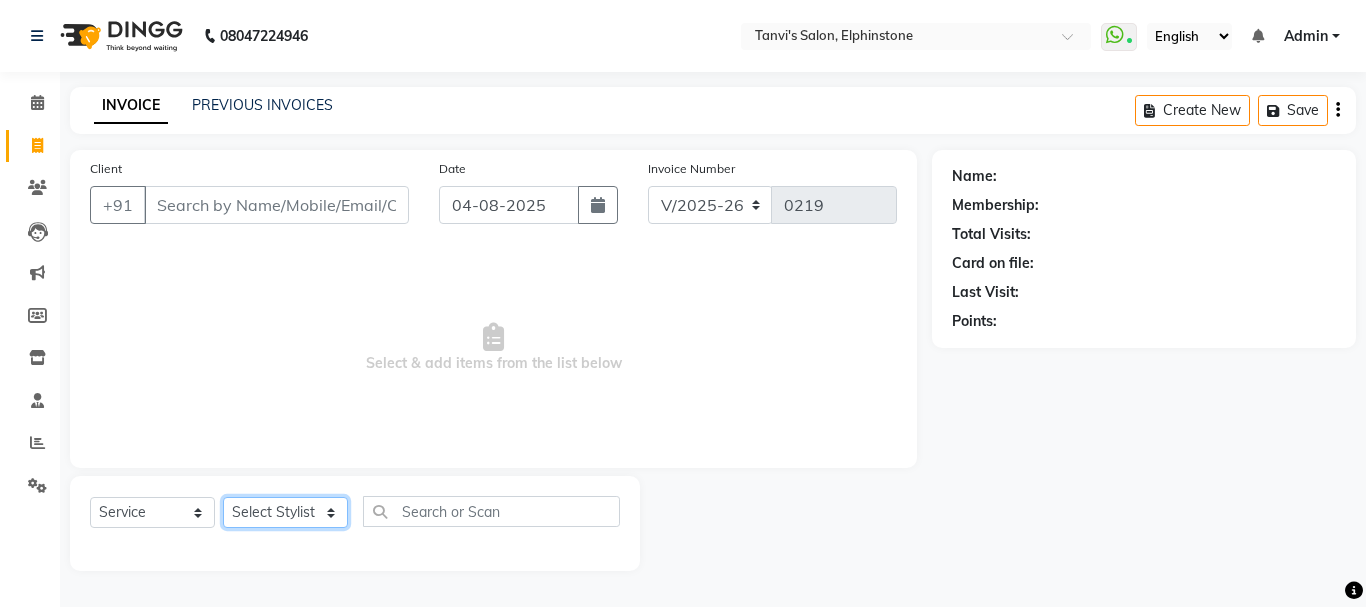 click on "Select Stylist" 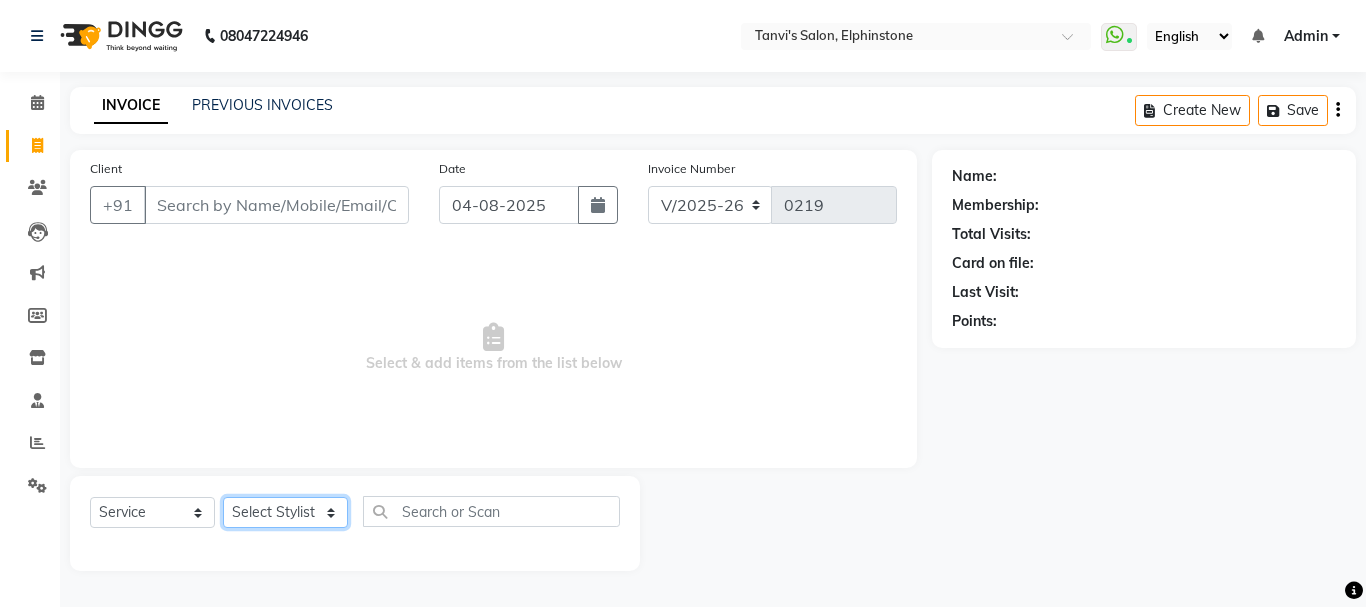 select on "78839" 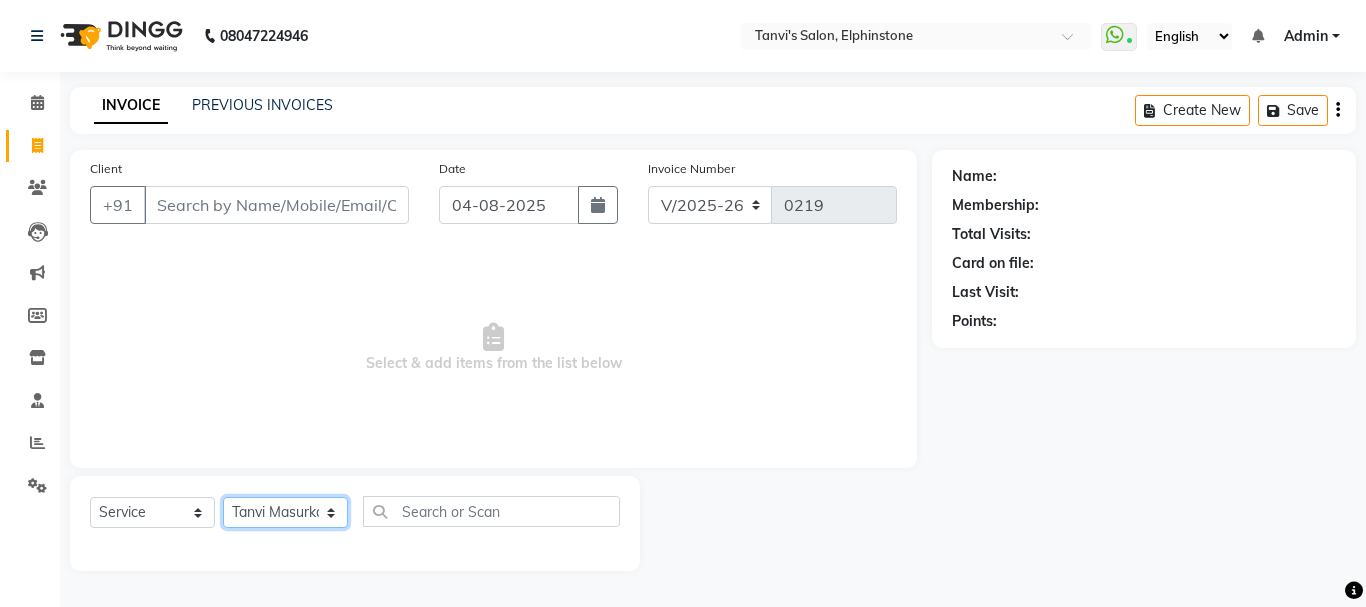 click on "Select Stylist Arpita Singh Chan Sayali Sakpal  Shraddha Tanvi Tanvi Masurkar" 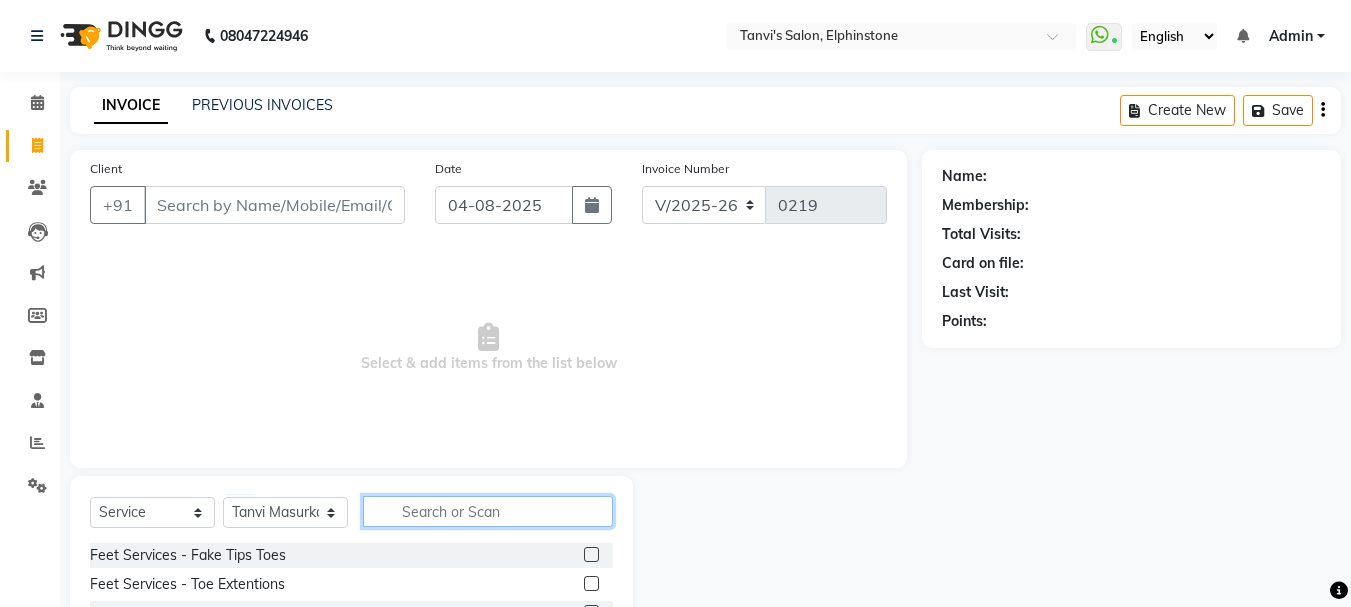 click 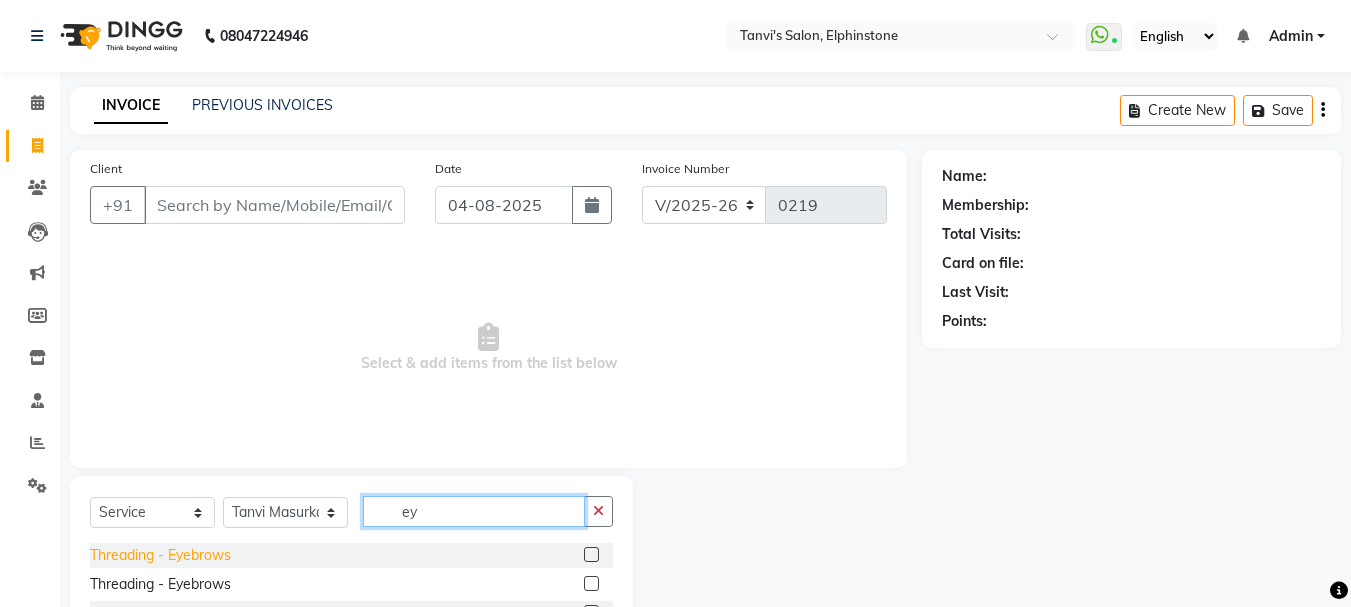 type on "ey" 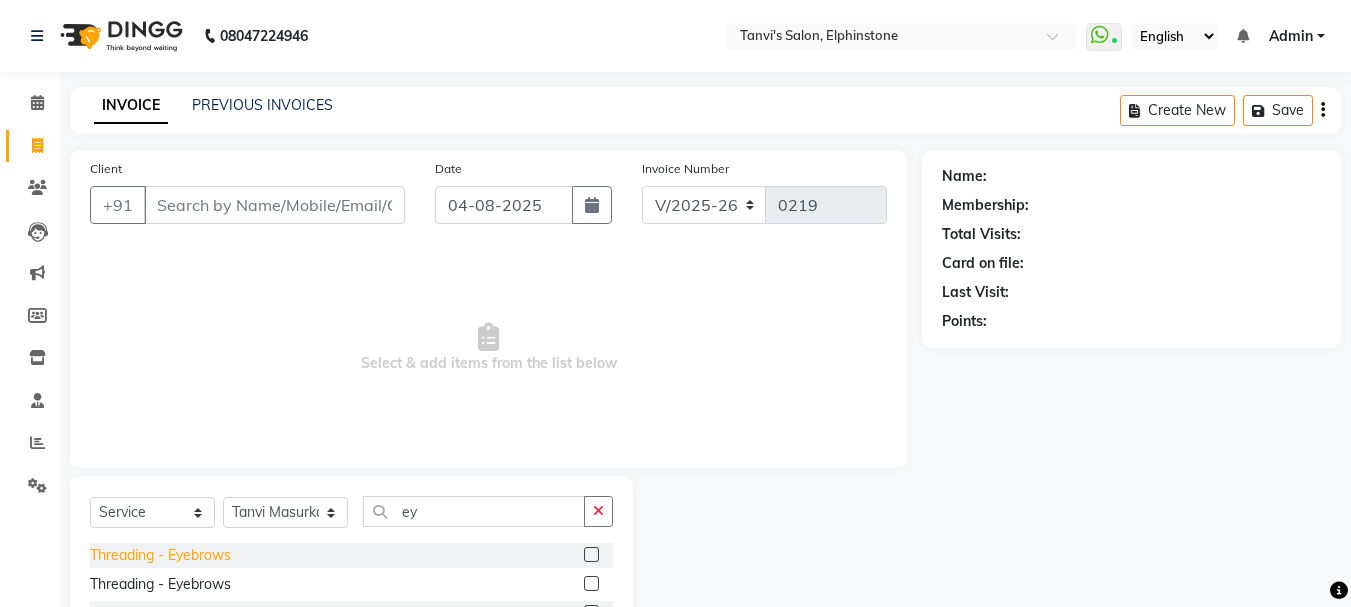click on "Threading  - Eyebrows" 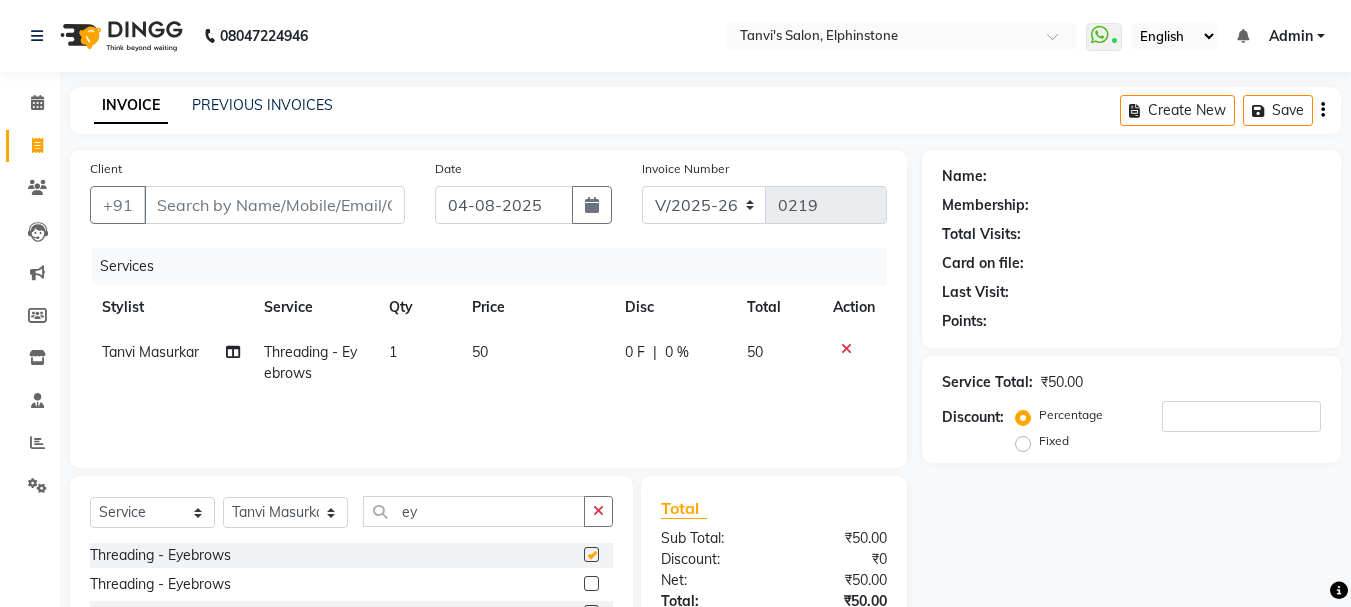 checkbox on "false" 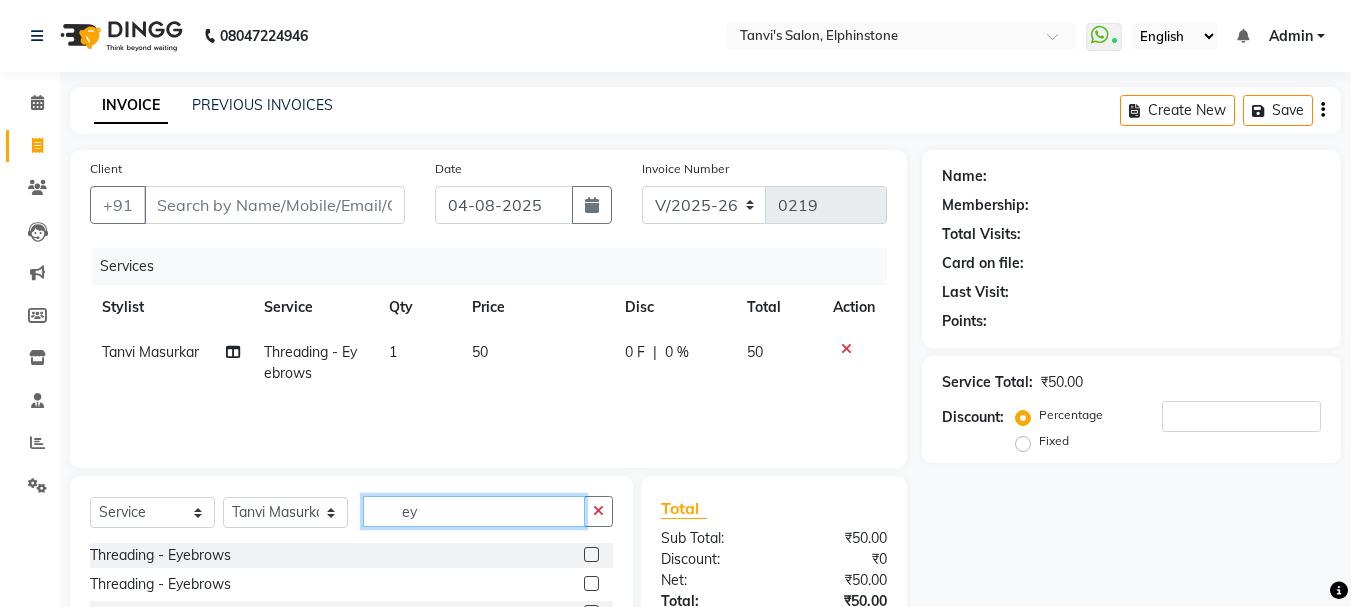 drag, startPoint x: 463, startPoint y: 520, endPoint x: 372, endPoint y: 519, distance: 91.00549 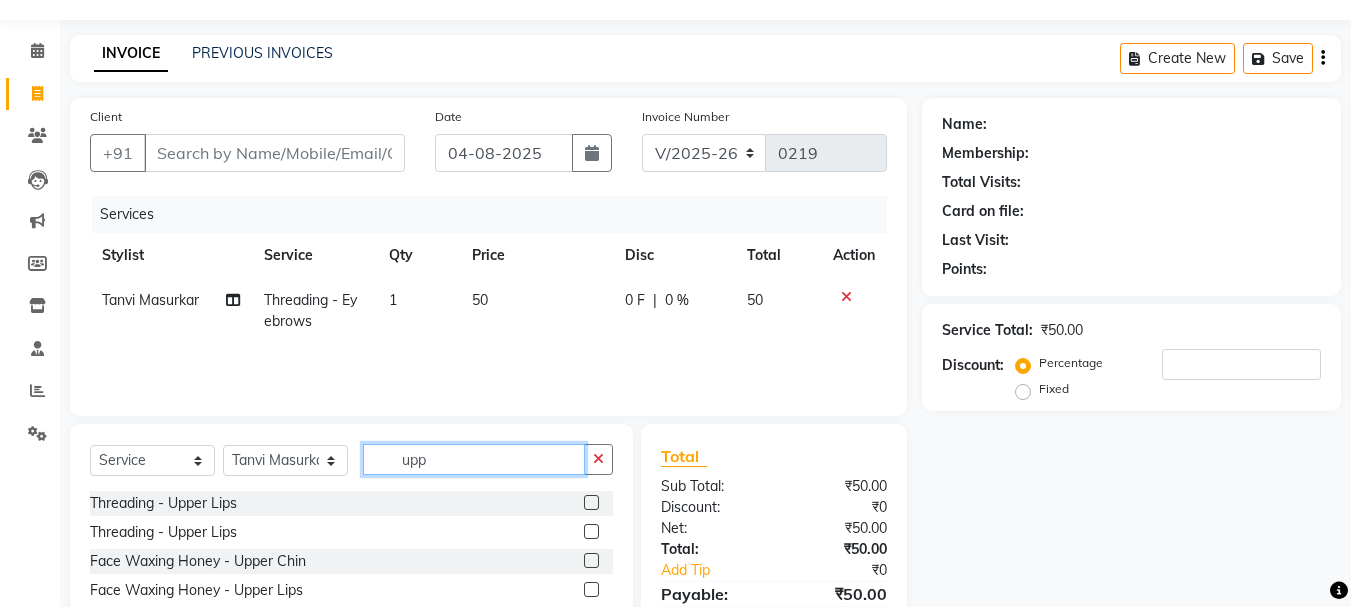 scroll, scrollTop: 168, scrollLeft: 0, axis: vertical 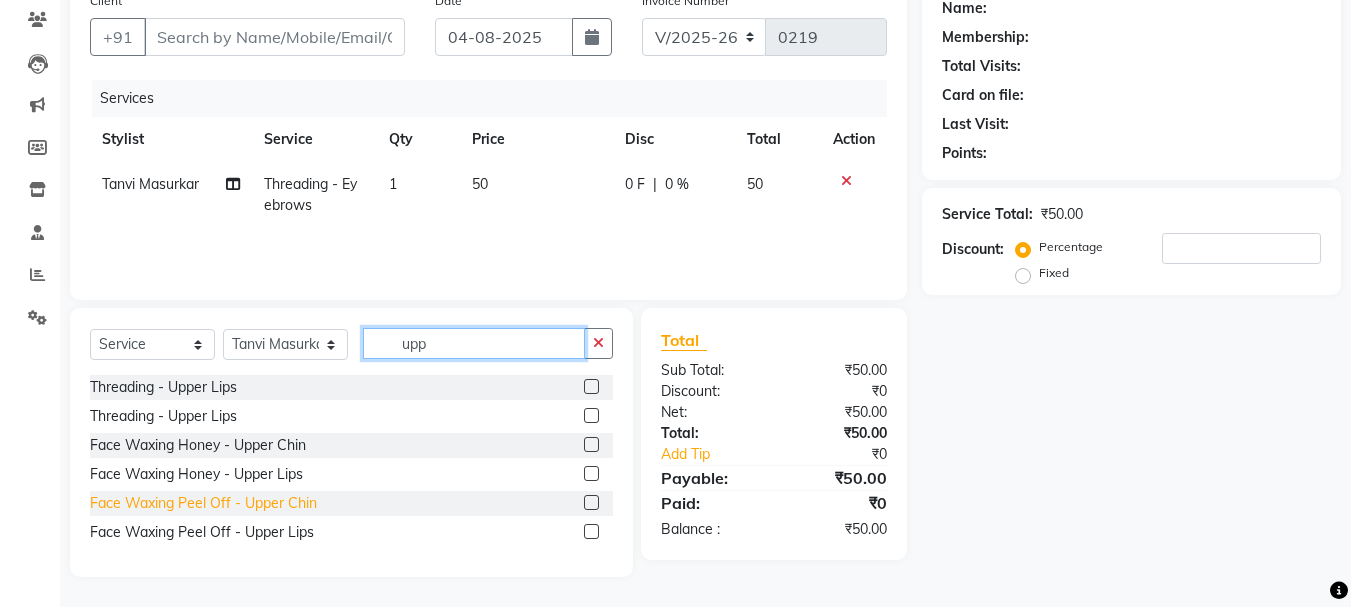 type on "upp" 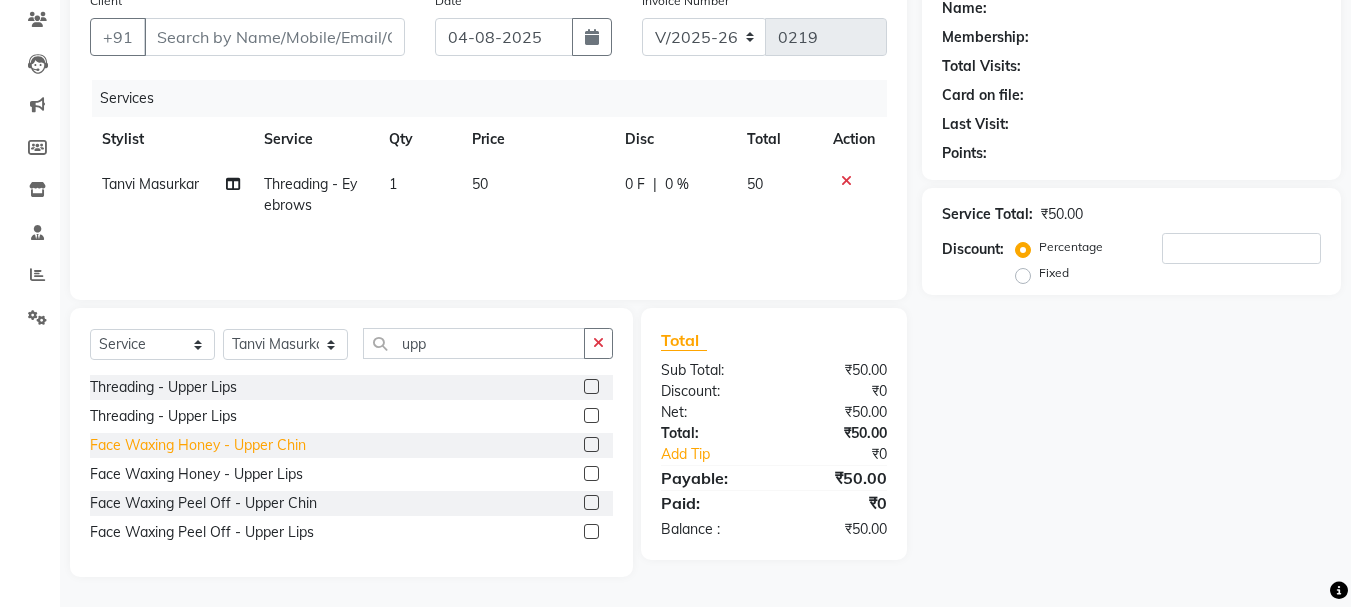 click on "Face Waxing Peel Off - Upper Chin" 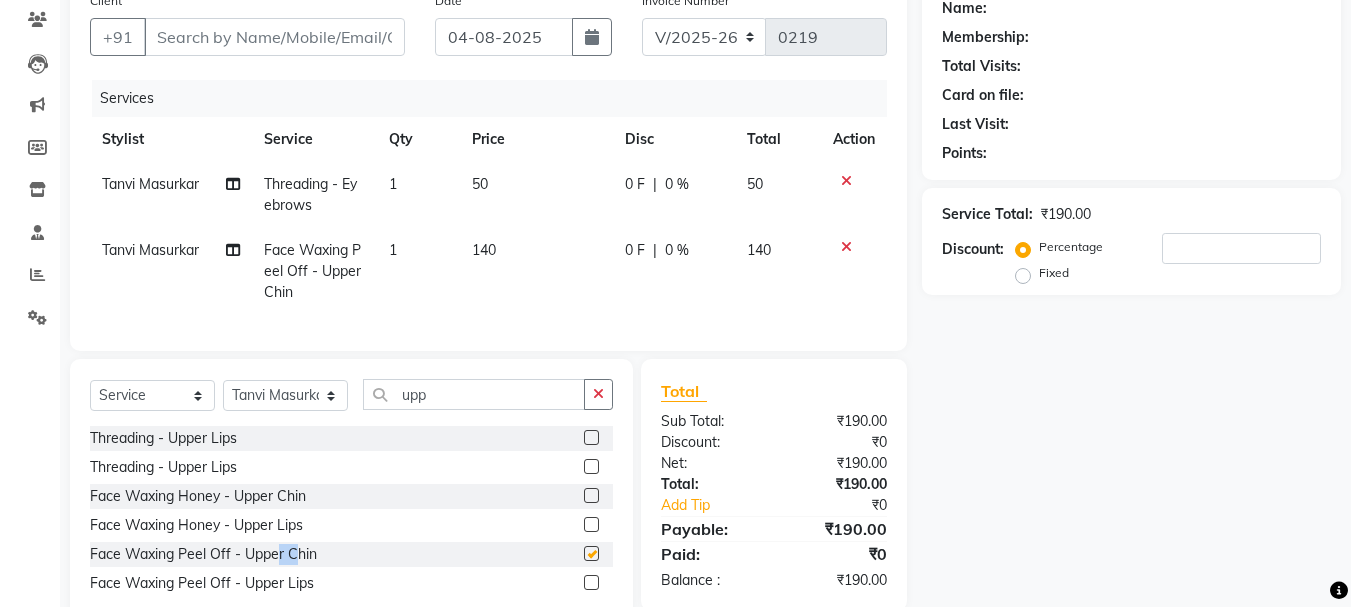 checkbox on "false" 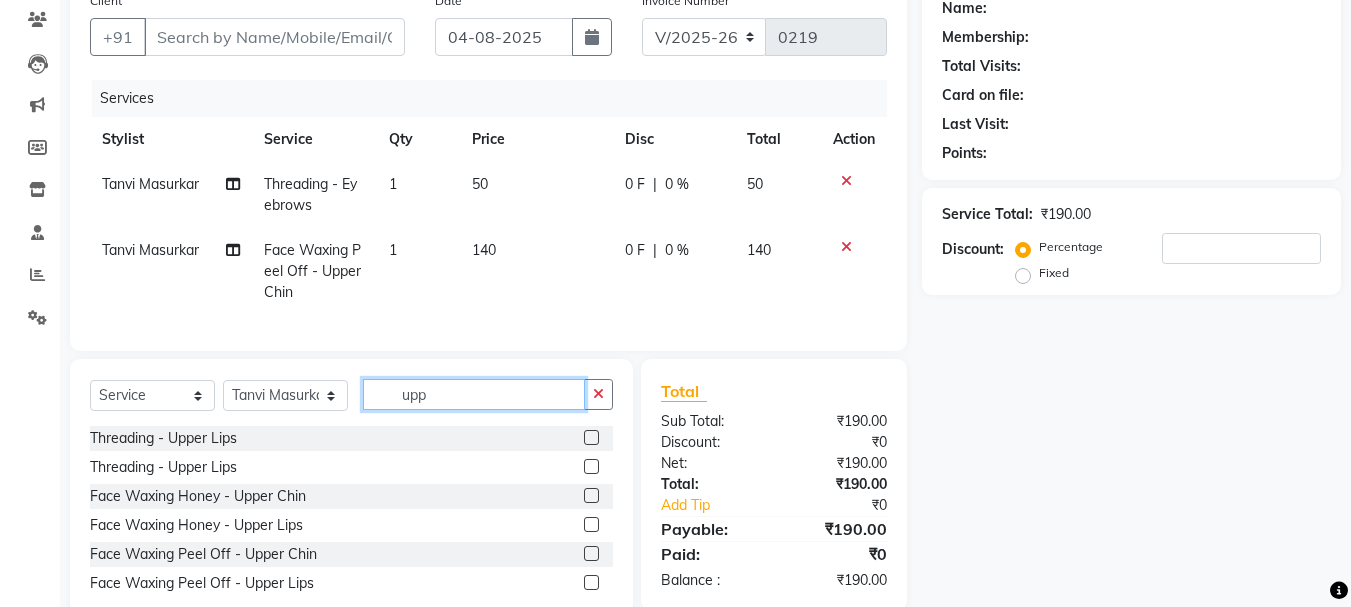 drag, startPoint x: 451, startPoint y: 410, endPoint x: 333, endPoint y: 385, distance: 120.61923 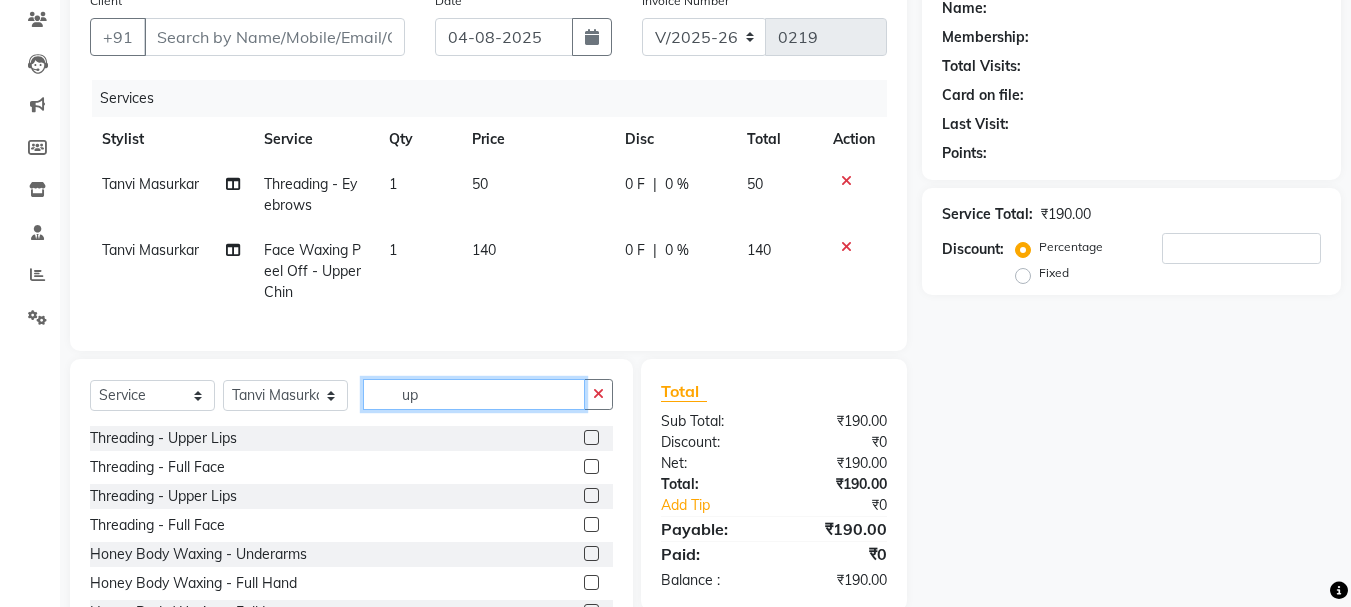 type on "upp" 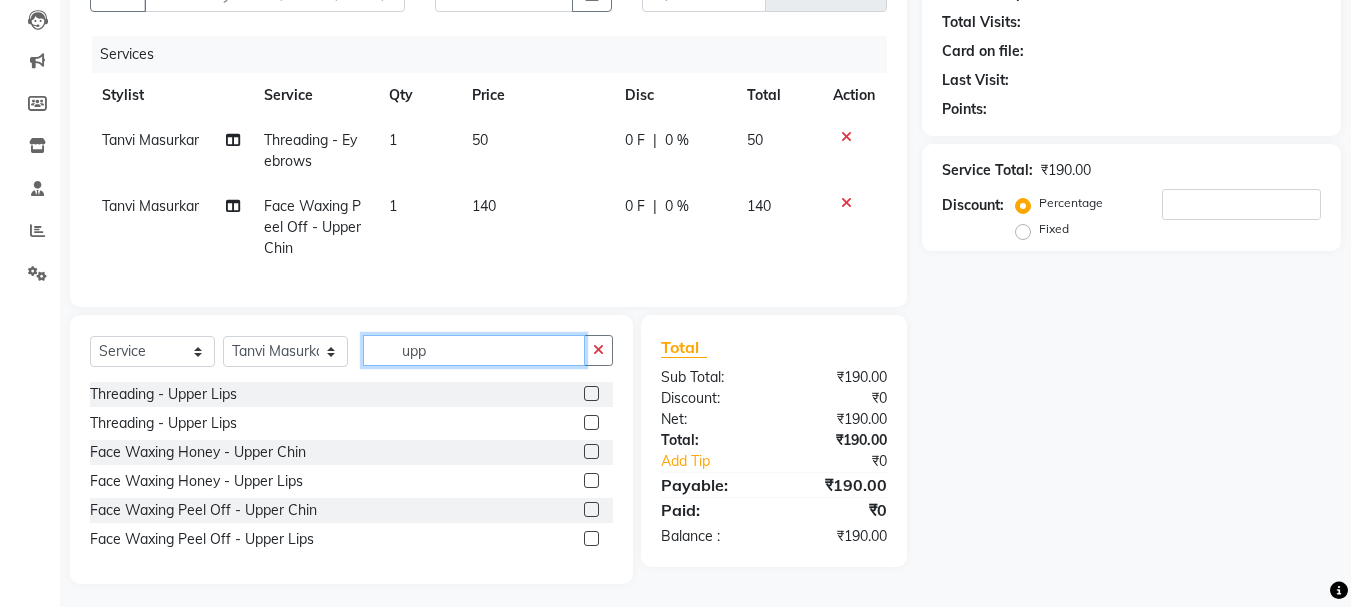 scroll, scrollTop: 234, scrollLeft: 0, axis: vertical 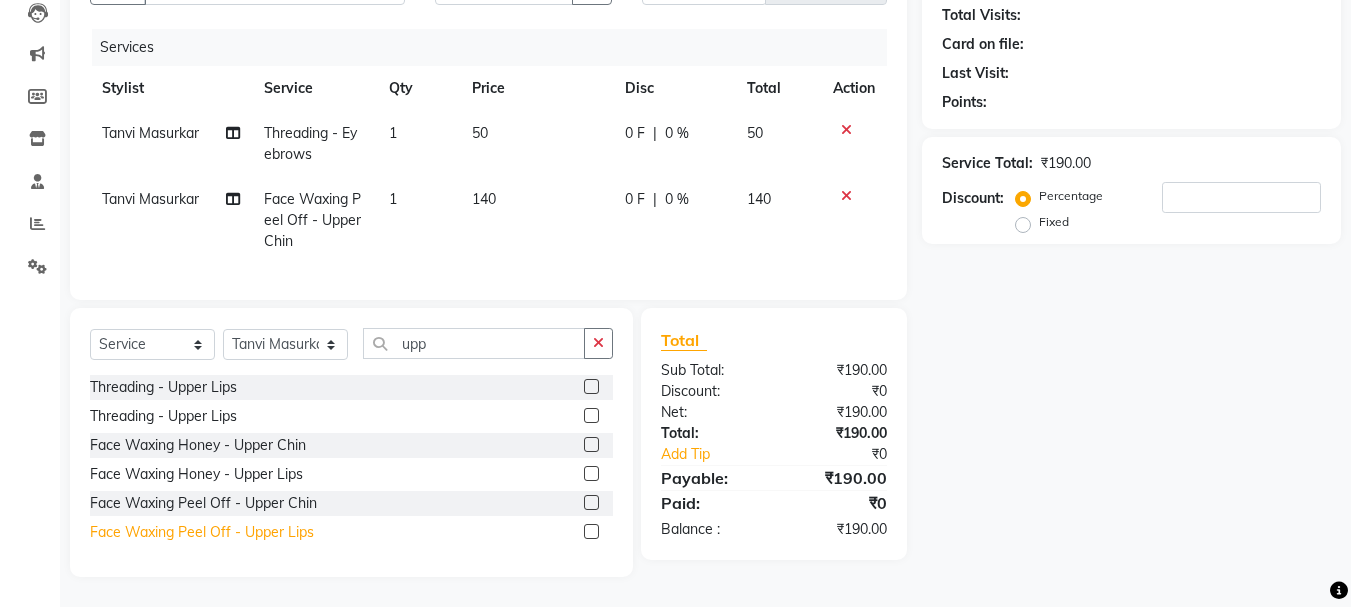 click on "Face Waxing Peel Off - Upper Lips" 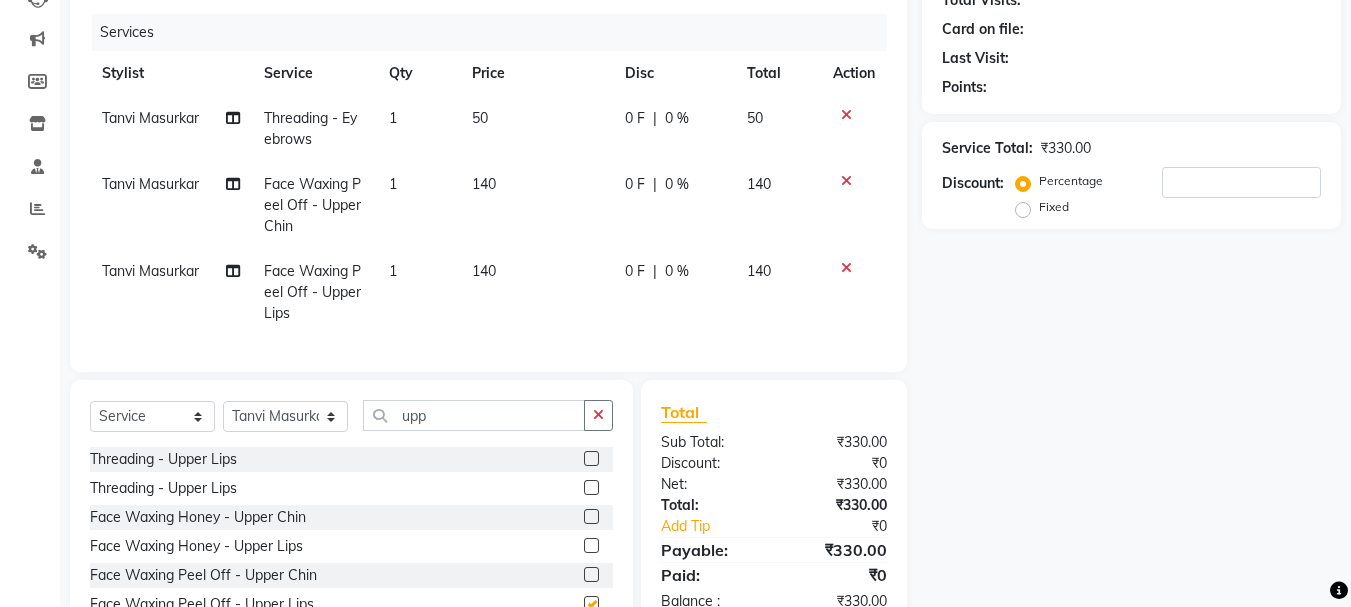 checkbox on "false" 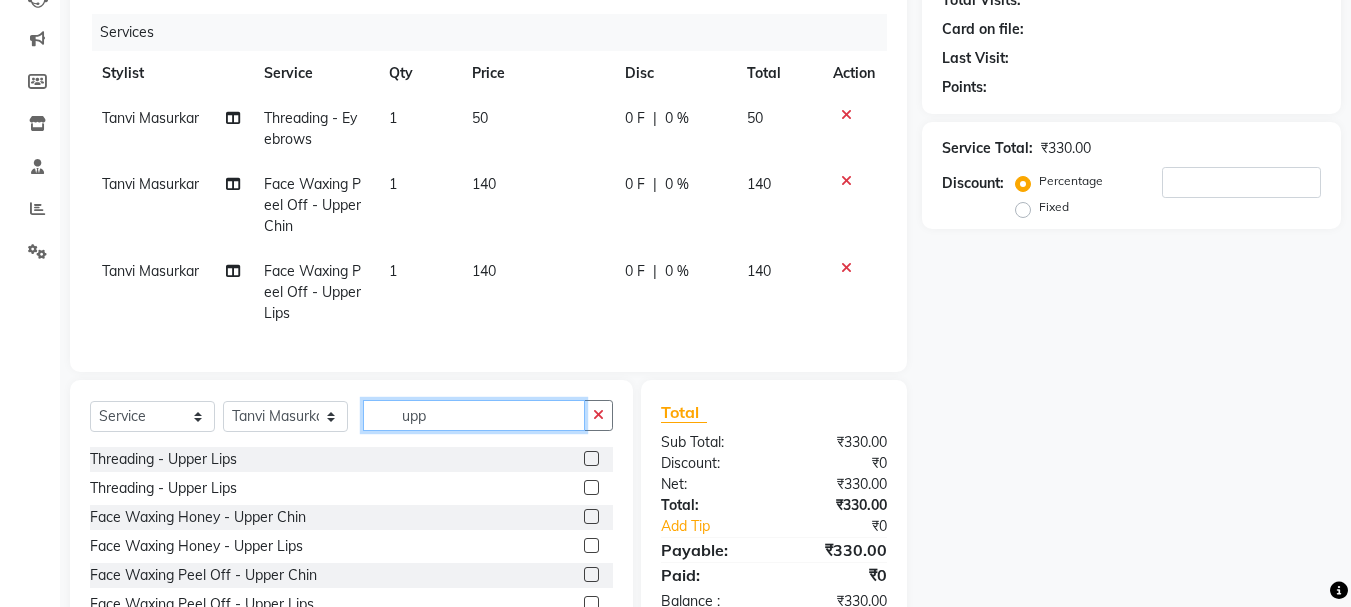 drag, startPoint x: 444, startPoint y: 437, endPoint x: 382, endPoint y: 442, distance: 62.201286 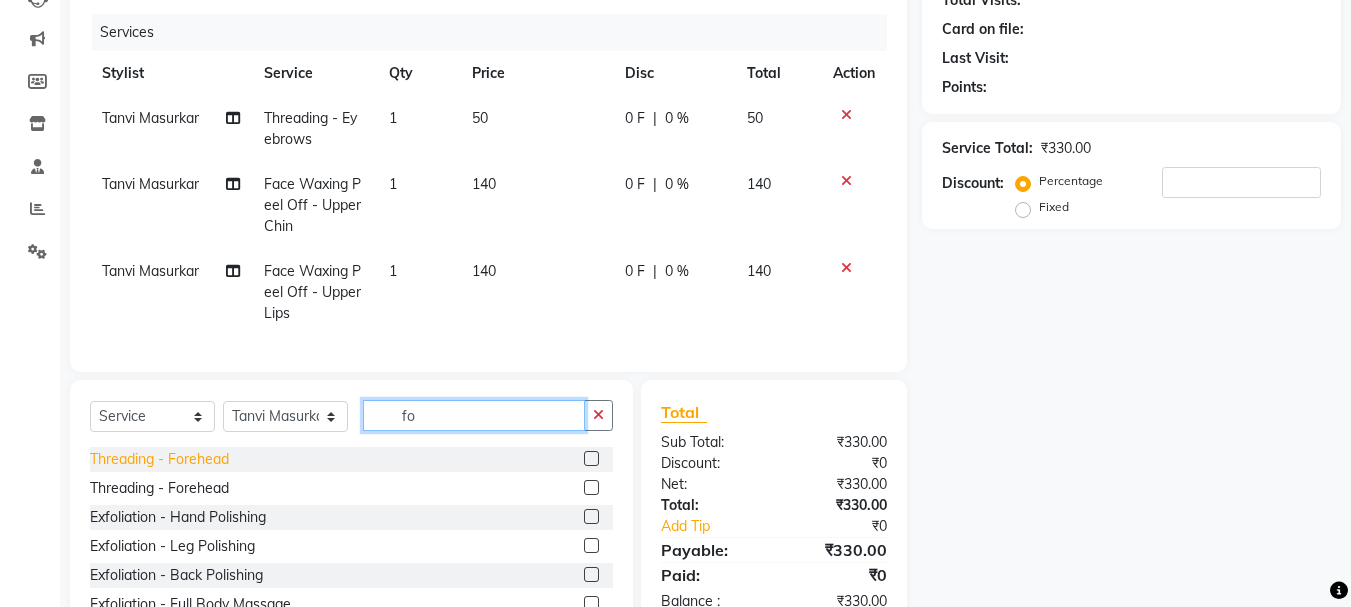 type on "fo" 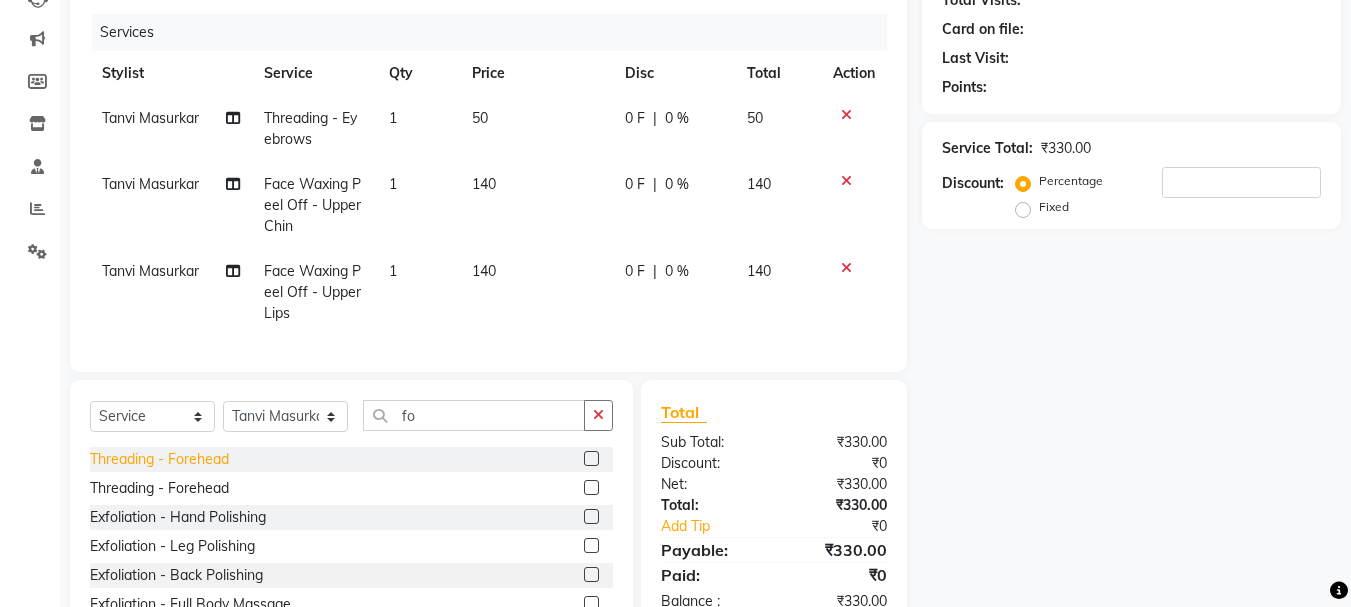 click on "Threading  - Forehead" 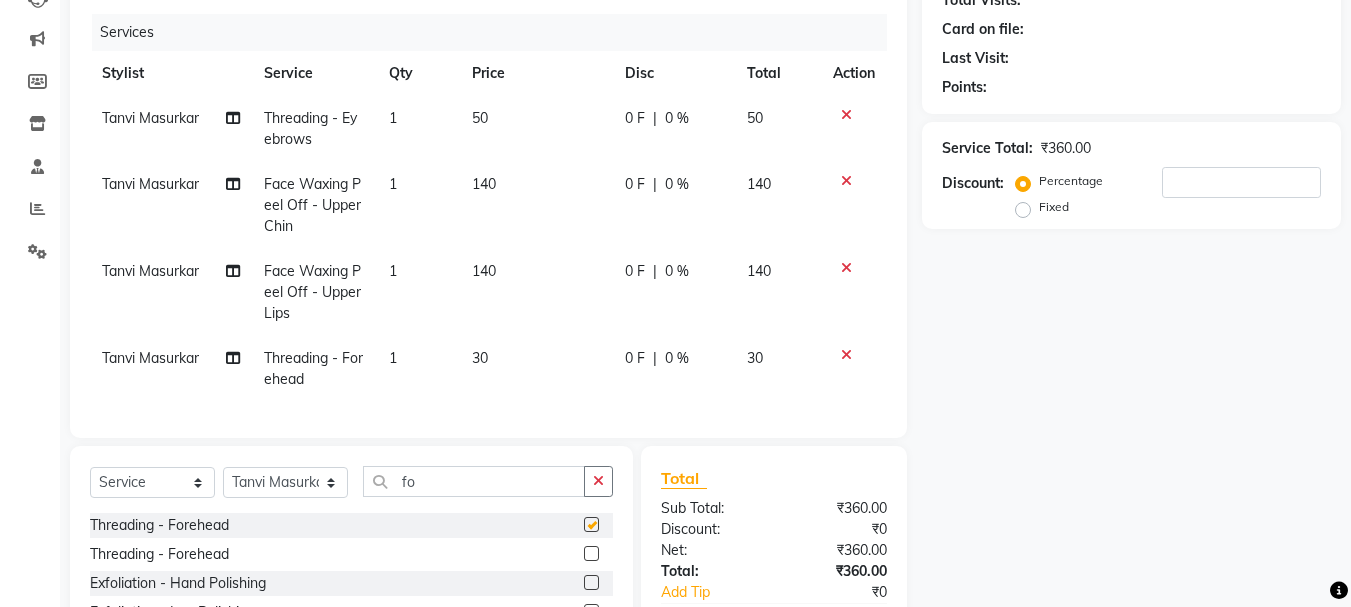 checkbox on "false" 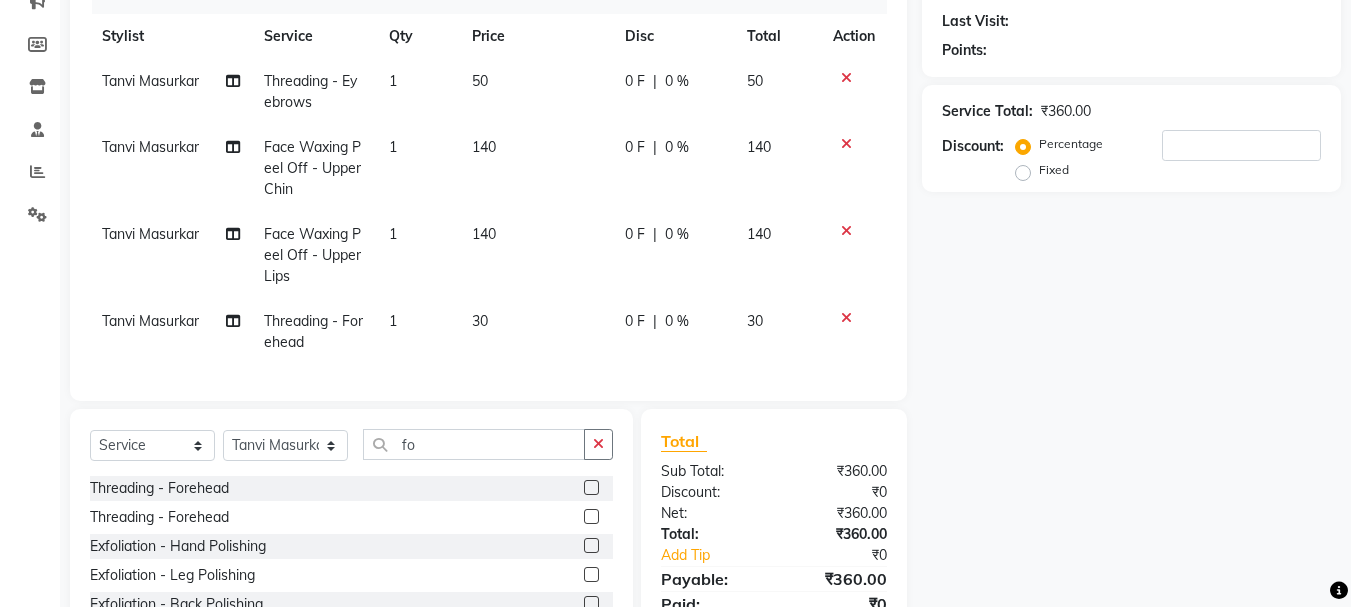scroll, scrollTop: 13, scrollLeft: 0, axis: vertical 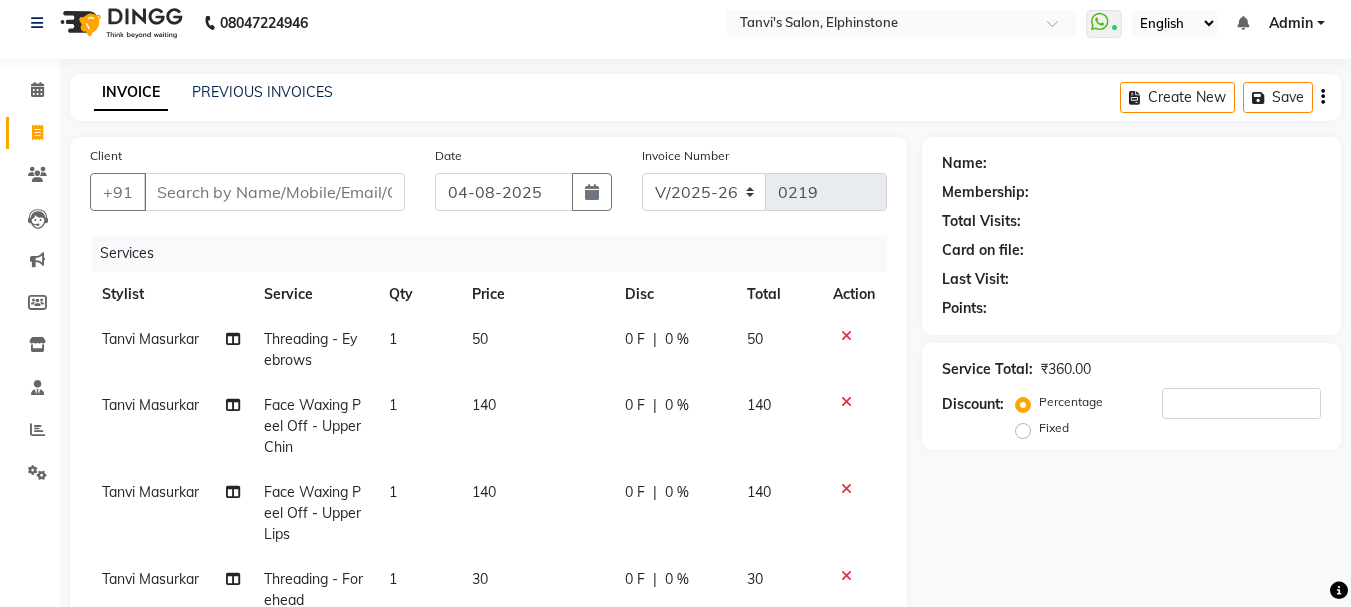 click on "Client +91" 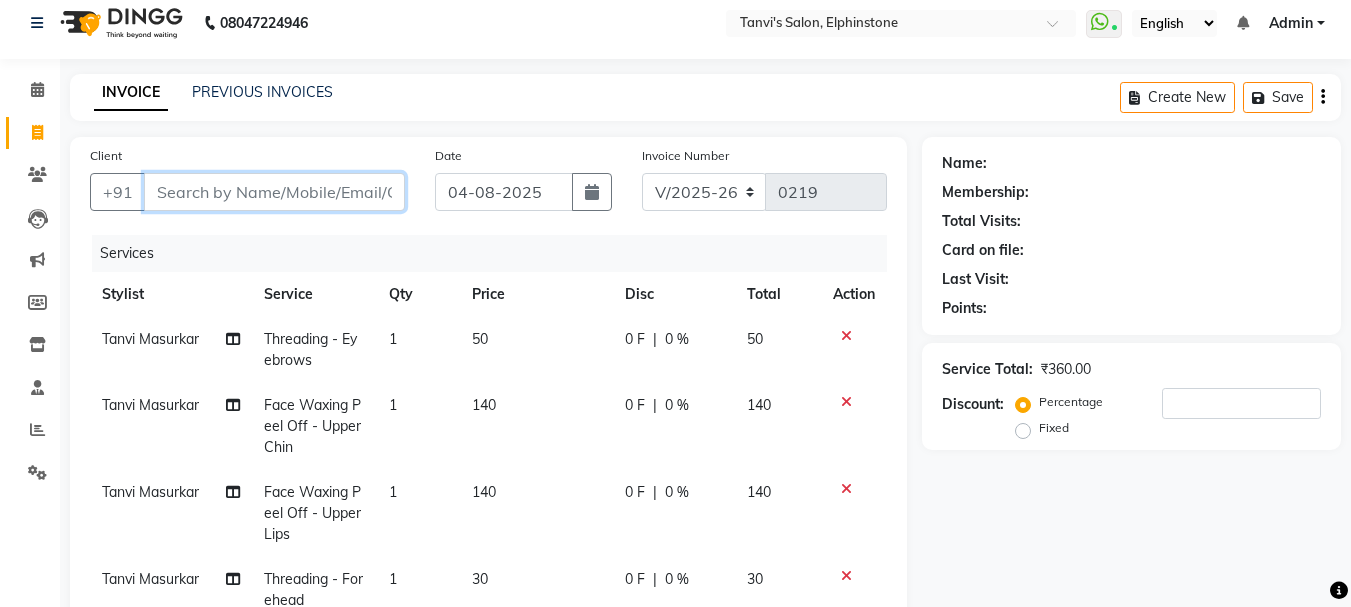 click on "Client" at bounding box center [274, 192] 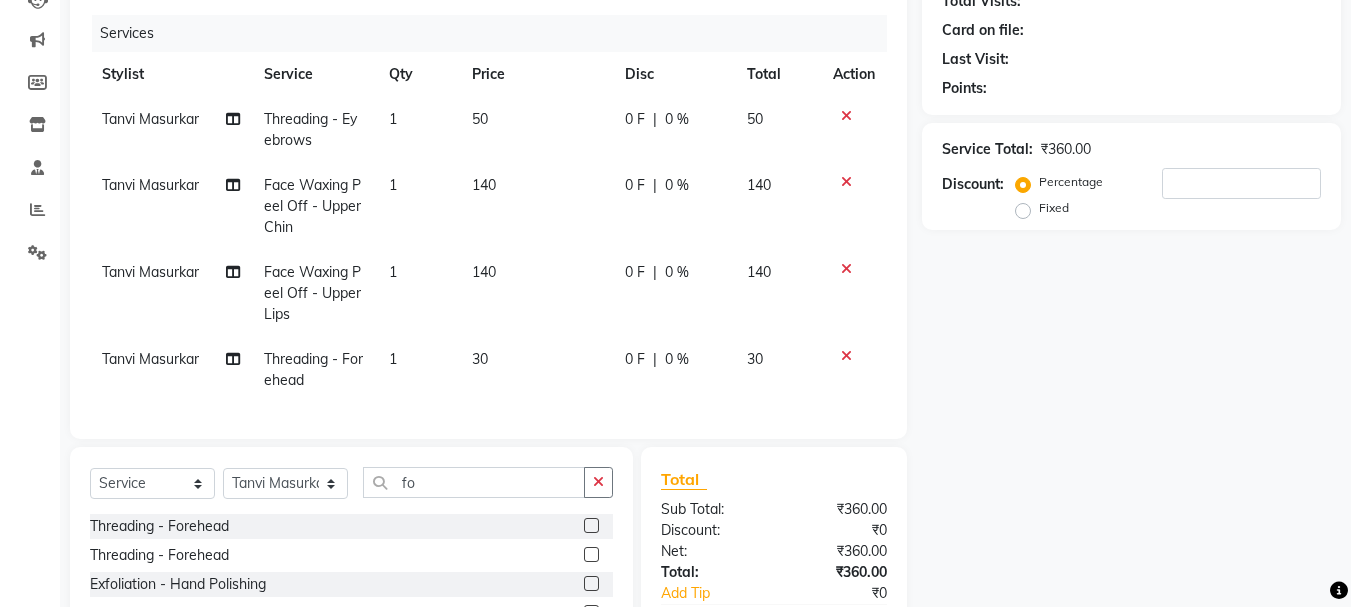 scroll, scrollTop: 113, scrollLeft: 0, axis: vertical 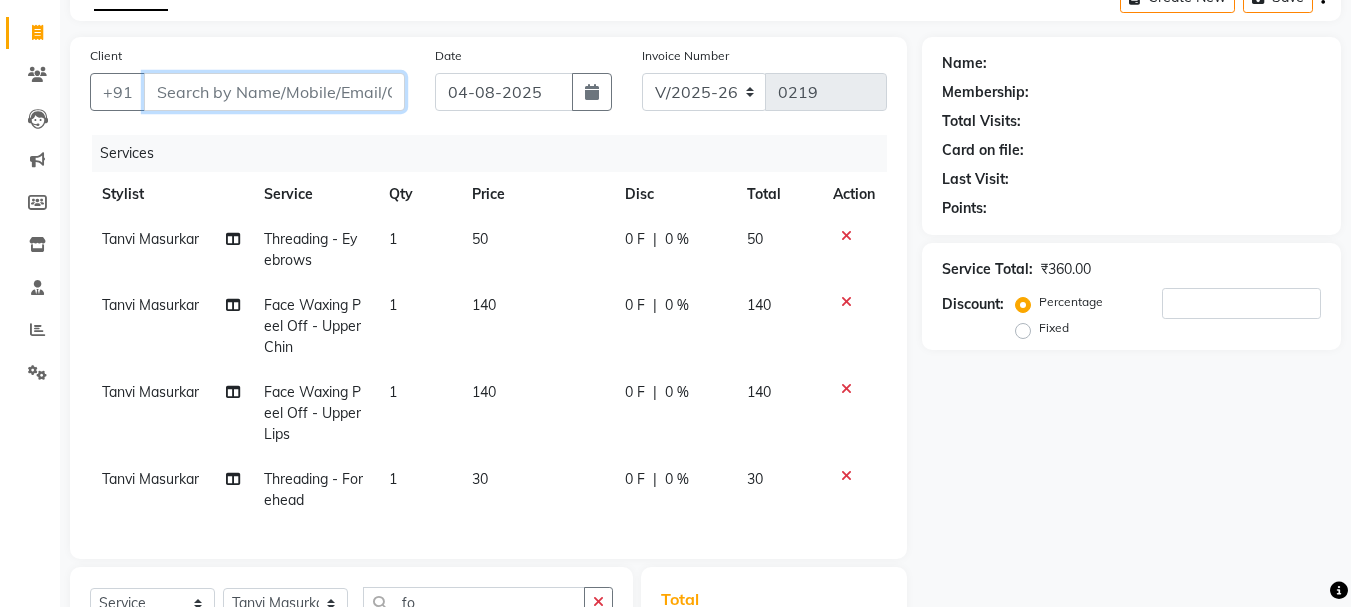 click on "Client" at bounding box center (274, 92) 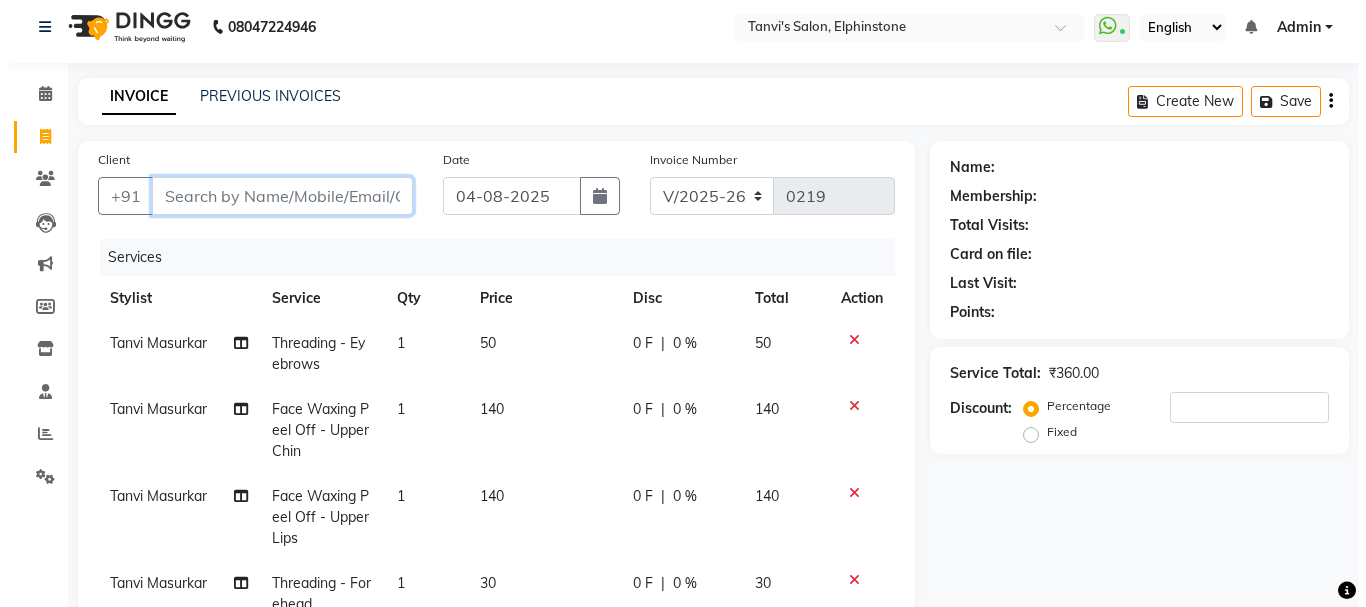 scroll, scrollTop: 0, scrollLeft: 0, axis: both 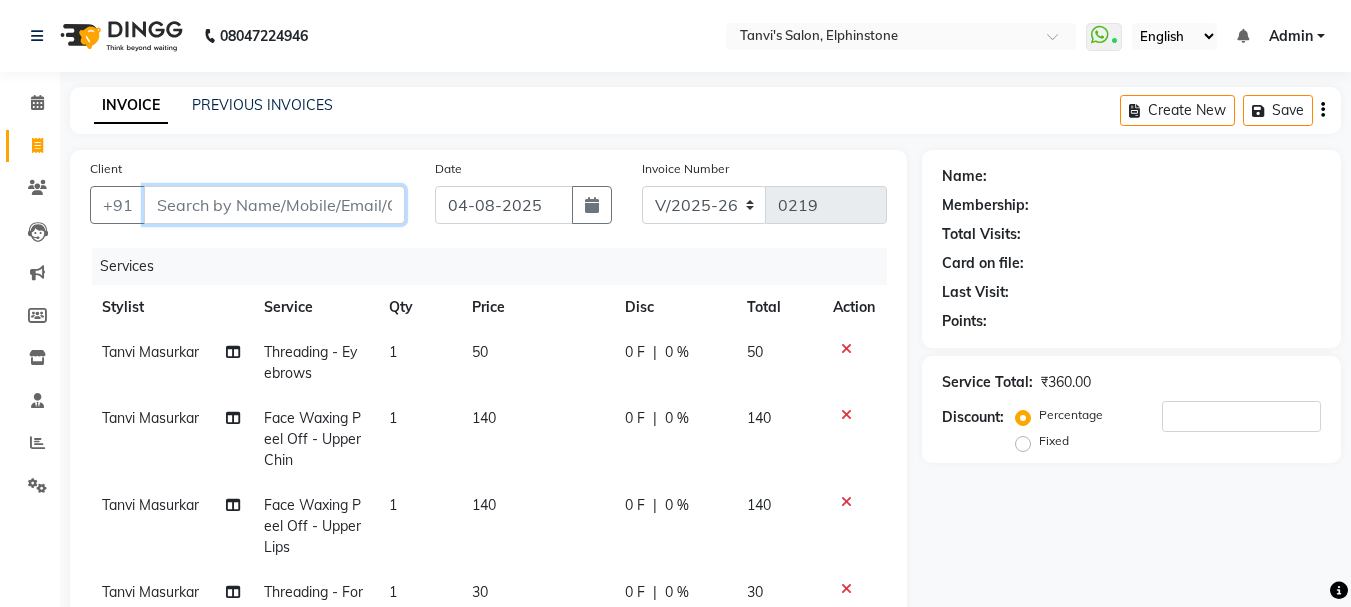 click on "Client" at bounding box center (274, 205) 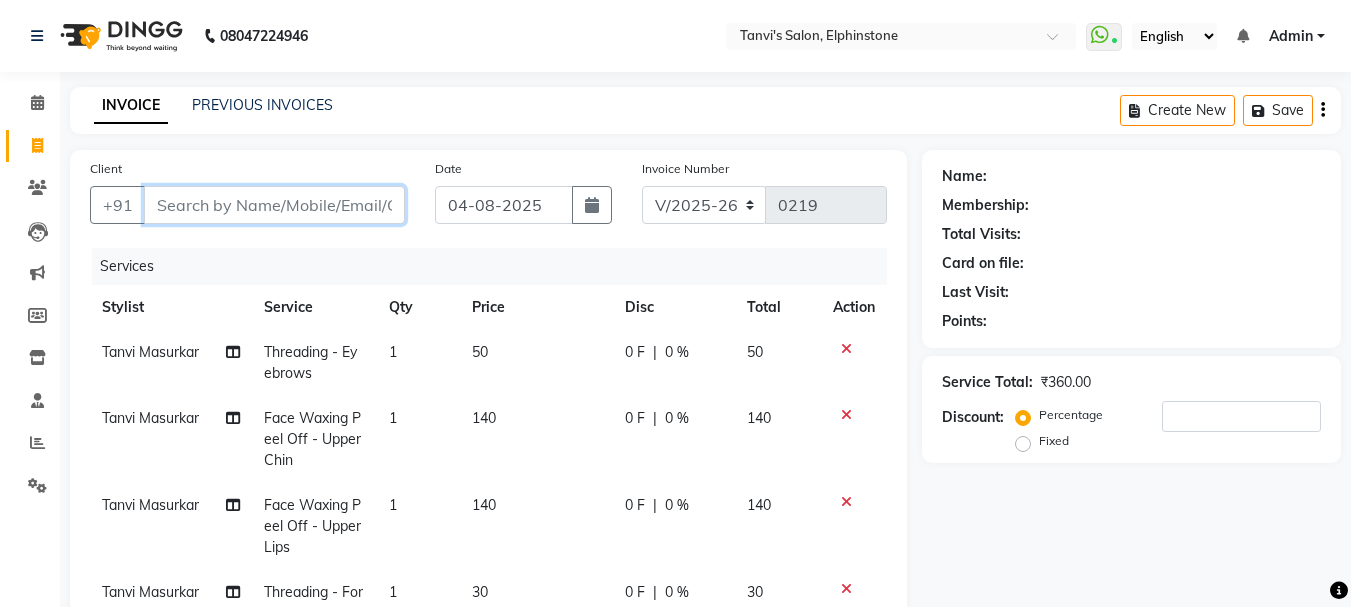 type on "9" 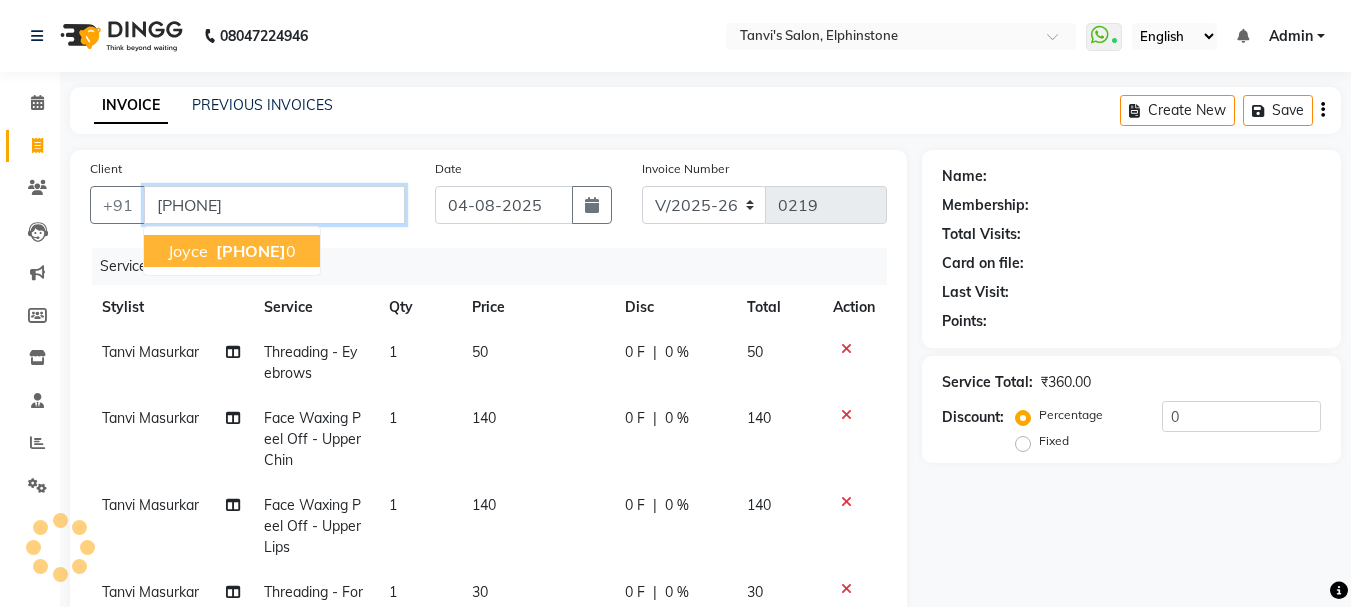 type on "[PHONE]" 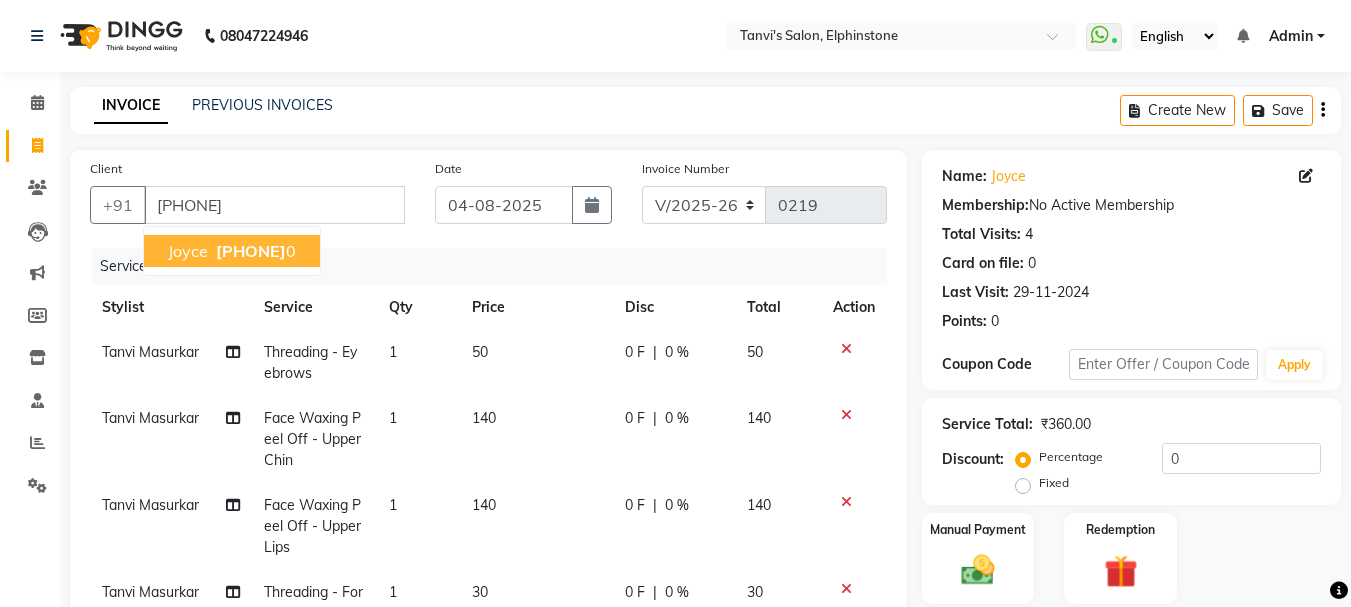 click on "[PHONE]" at bounding box center [251, 251] 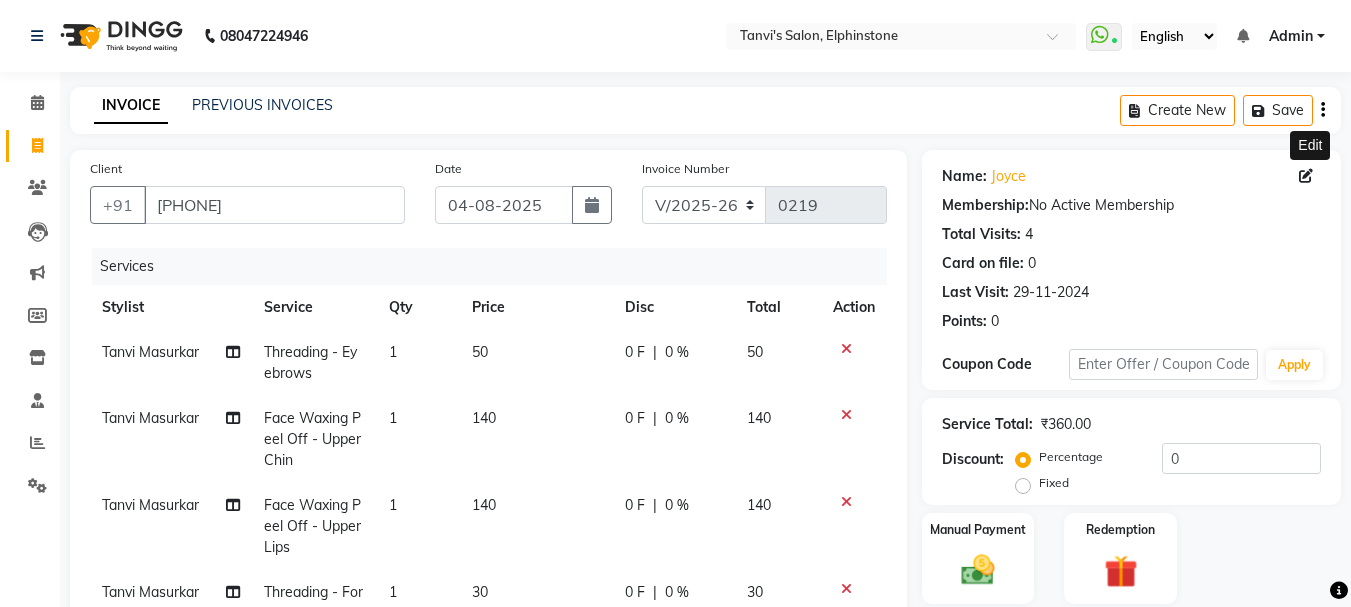 click 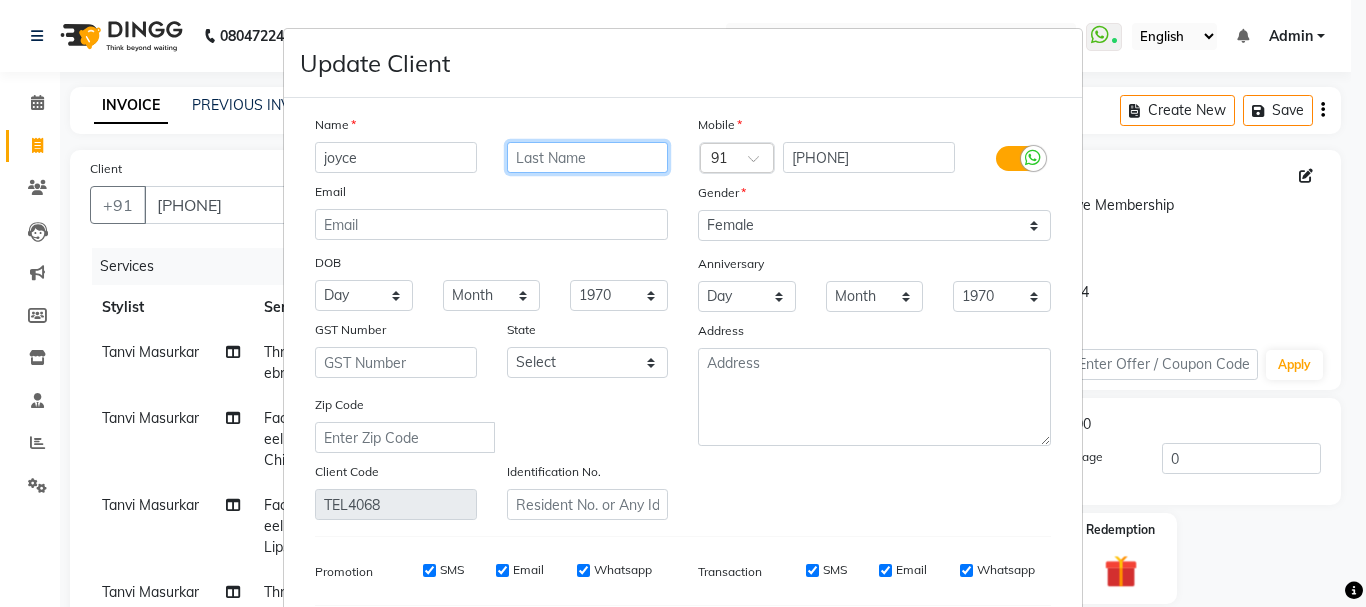 click at bounding box center (588, 157) 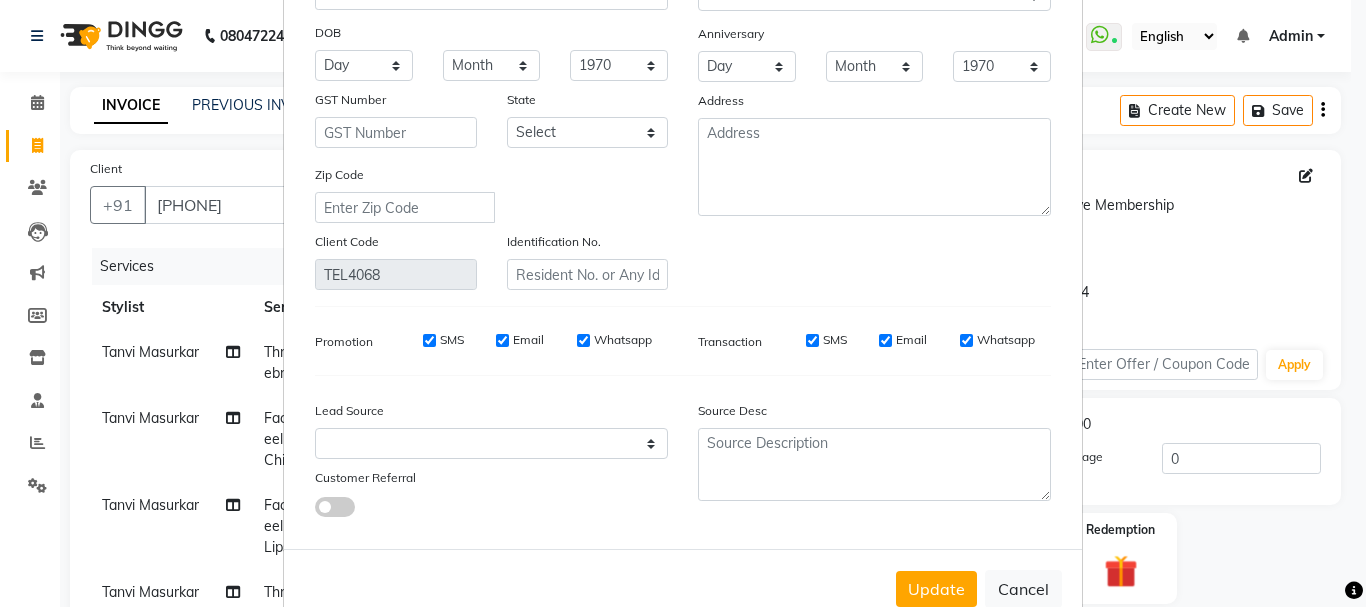 scroll, scrollTop: 280, scrollLeft: 0, axis: vertical 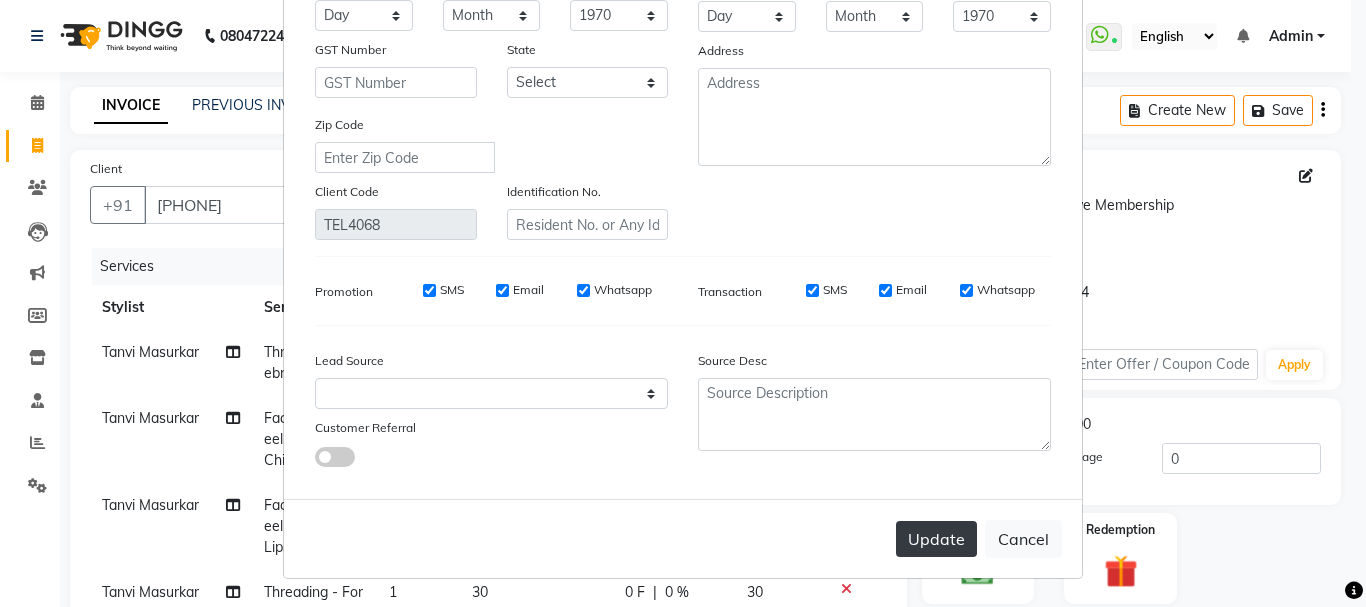 type on "[LAST]" 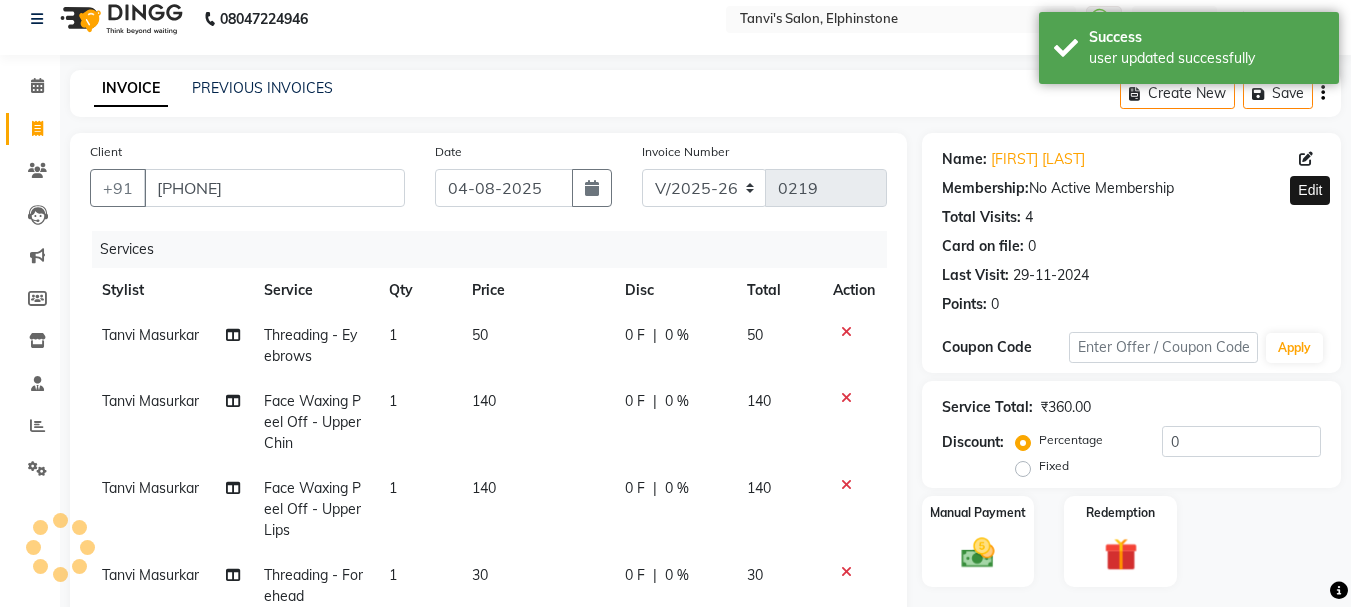 scroll, scrollTop: 413, scrollLeft: 0, axis: vertical 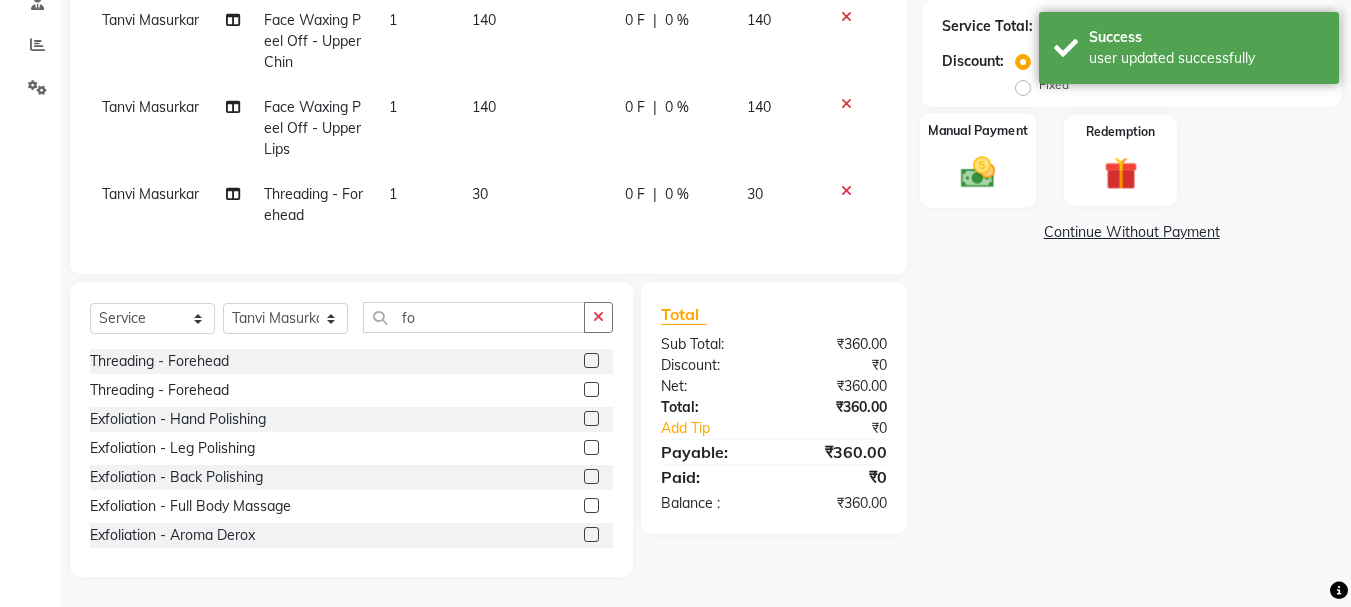 click 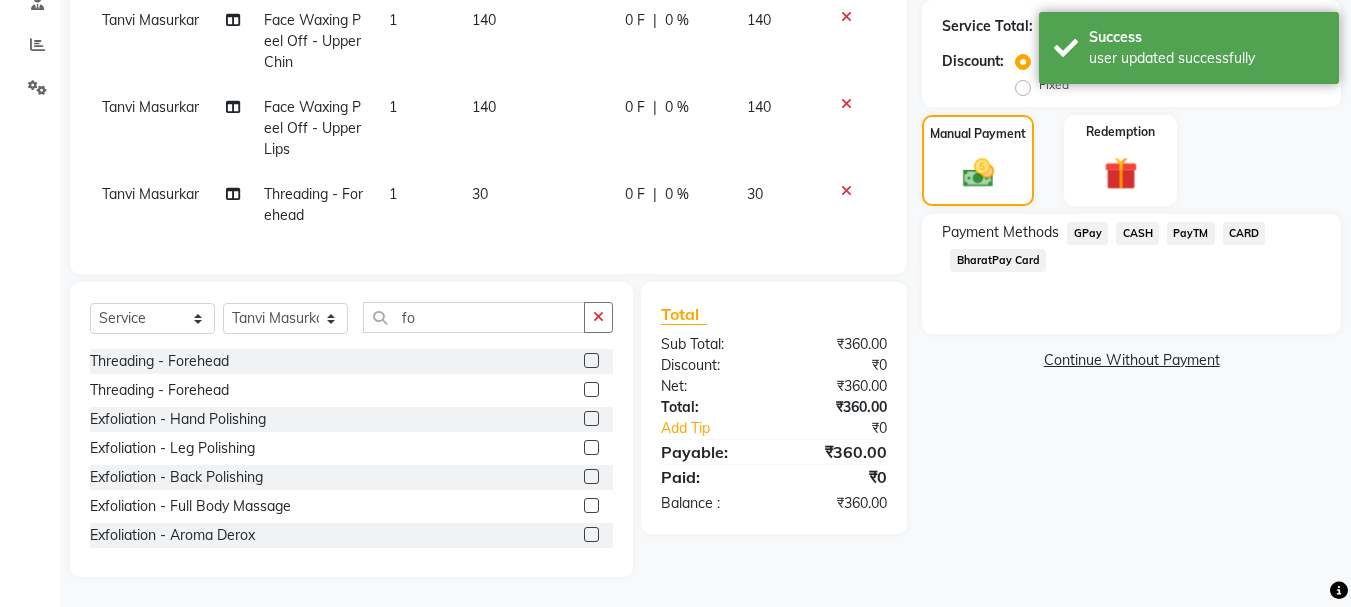 click on "GPay" 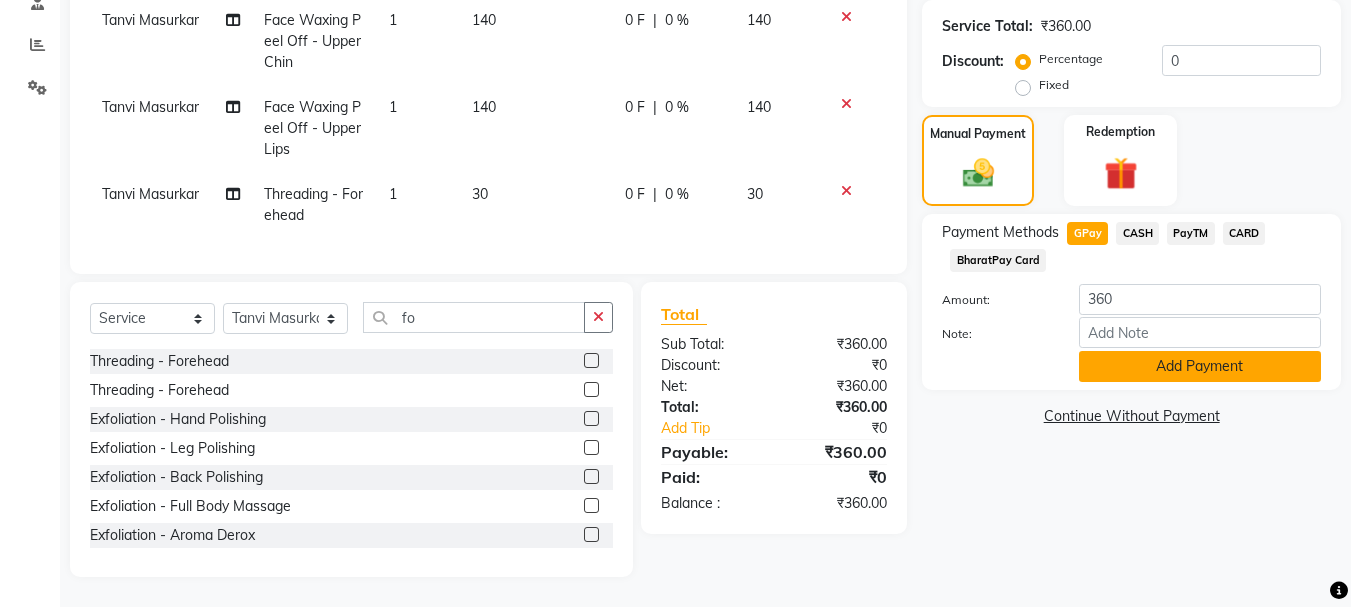 click on "Add Payment" 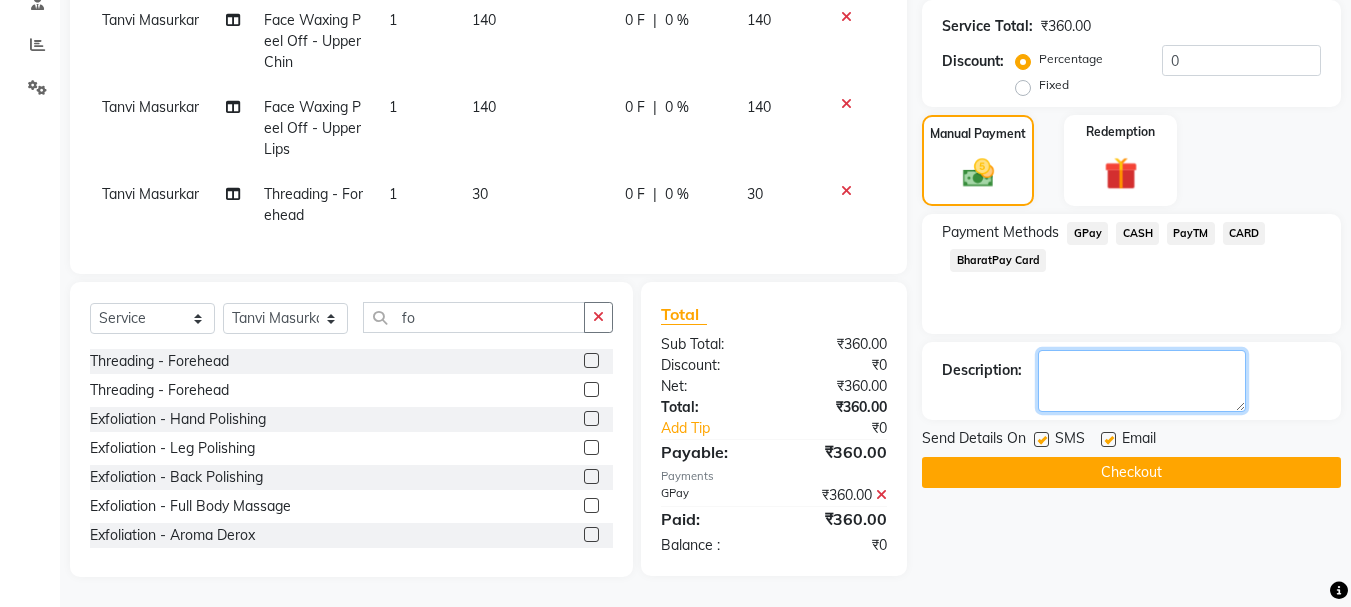 click 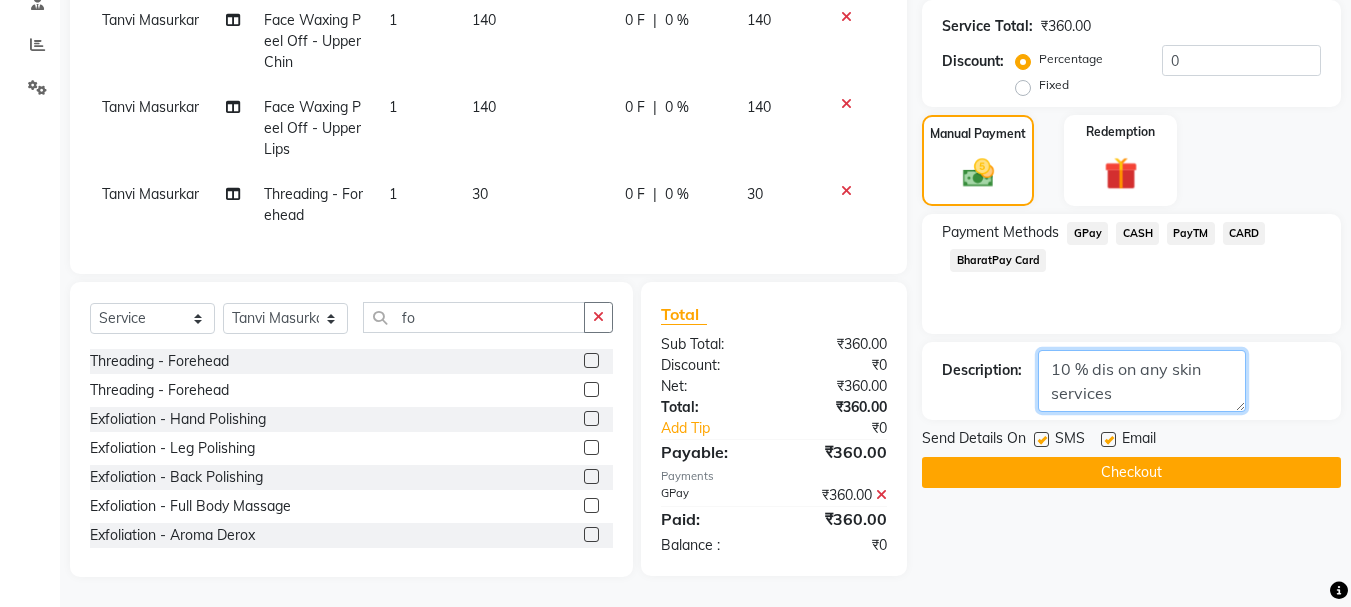 type on "10 % dis on any skin services" 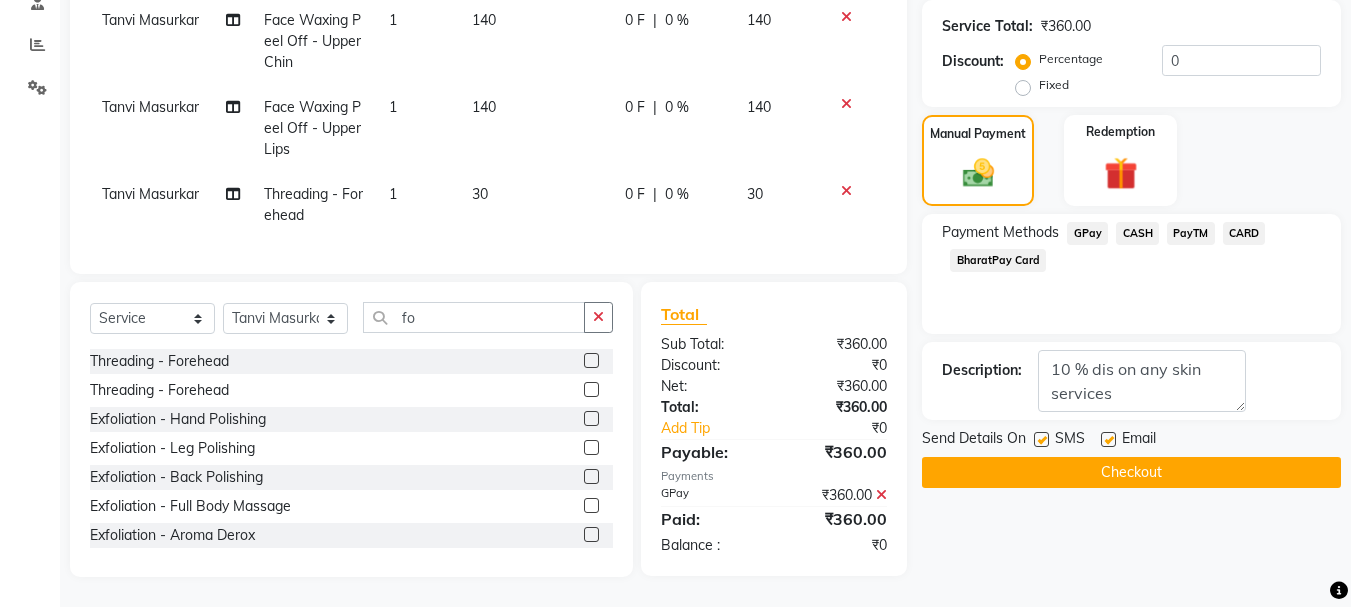 click on "Checkout" 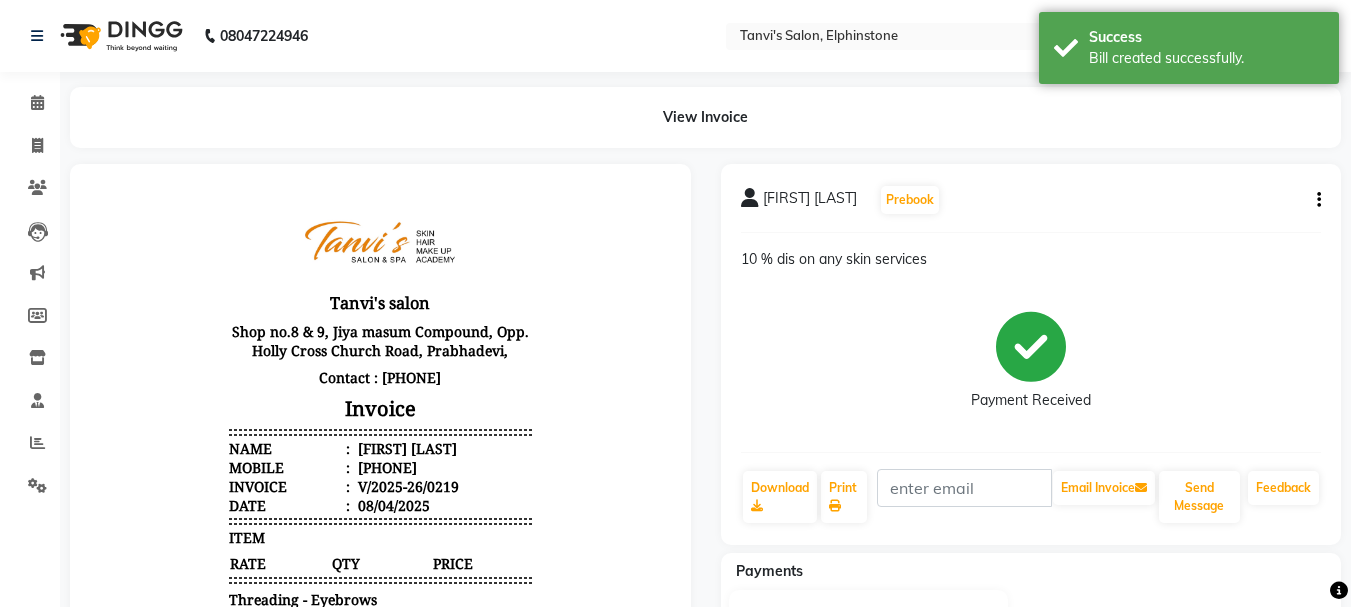 scroll, scrollTop: 0, scrollLeft: 0, axis: both 